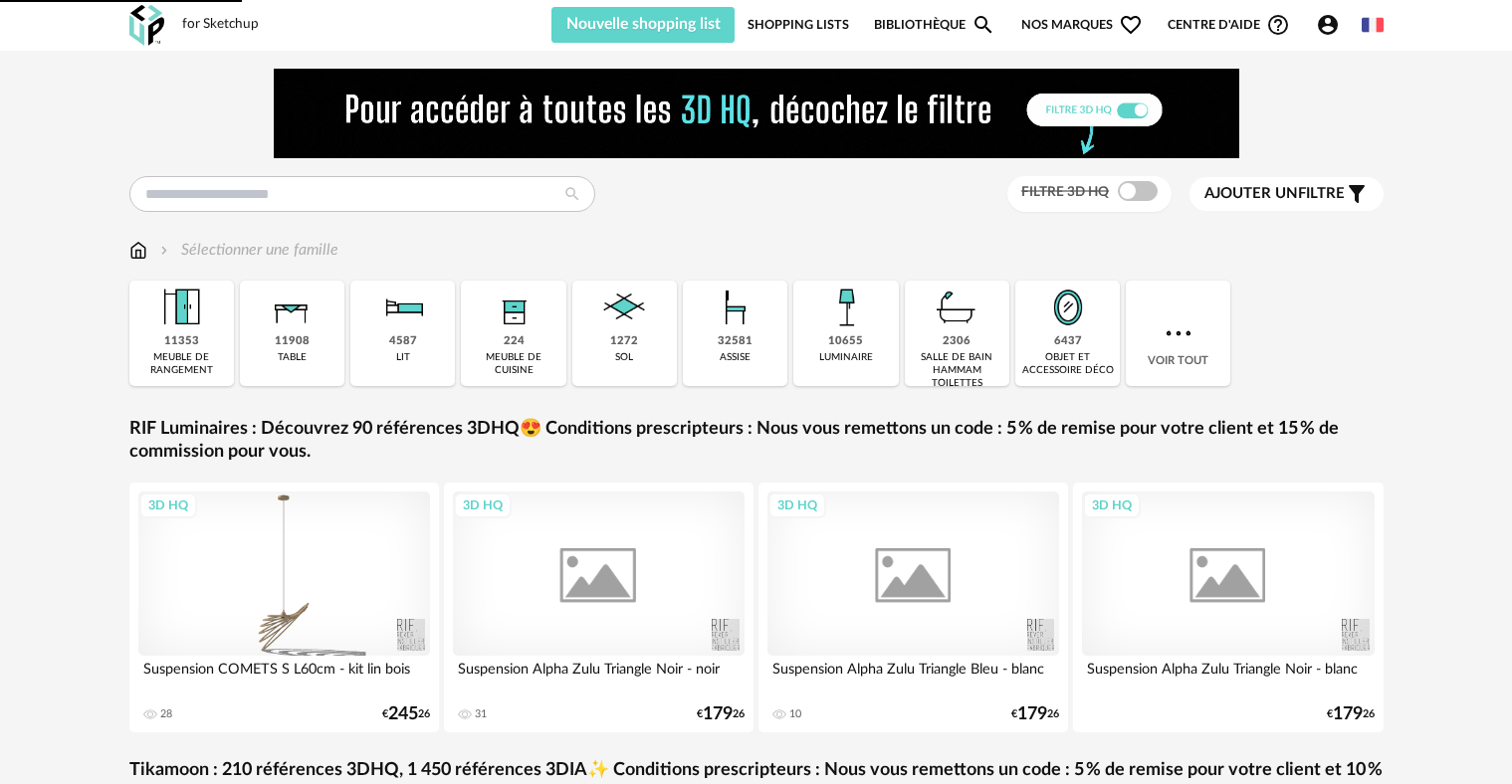 scroll, scrollTop: 0, scrollLeft: 0, axis: both 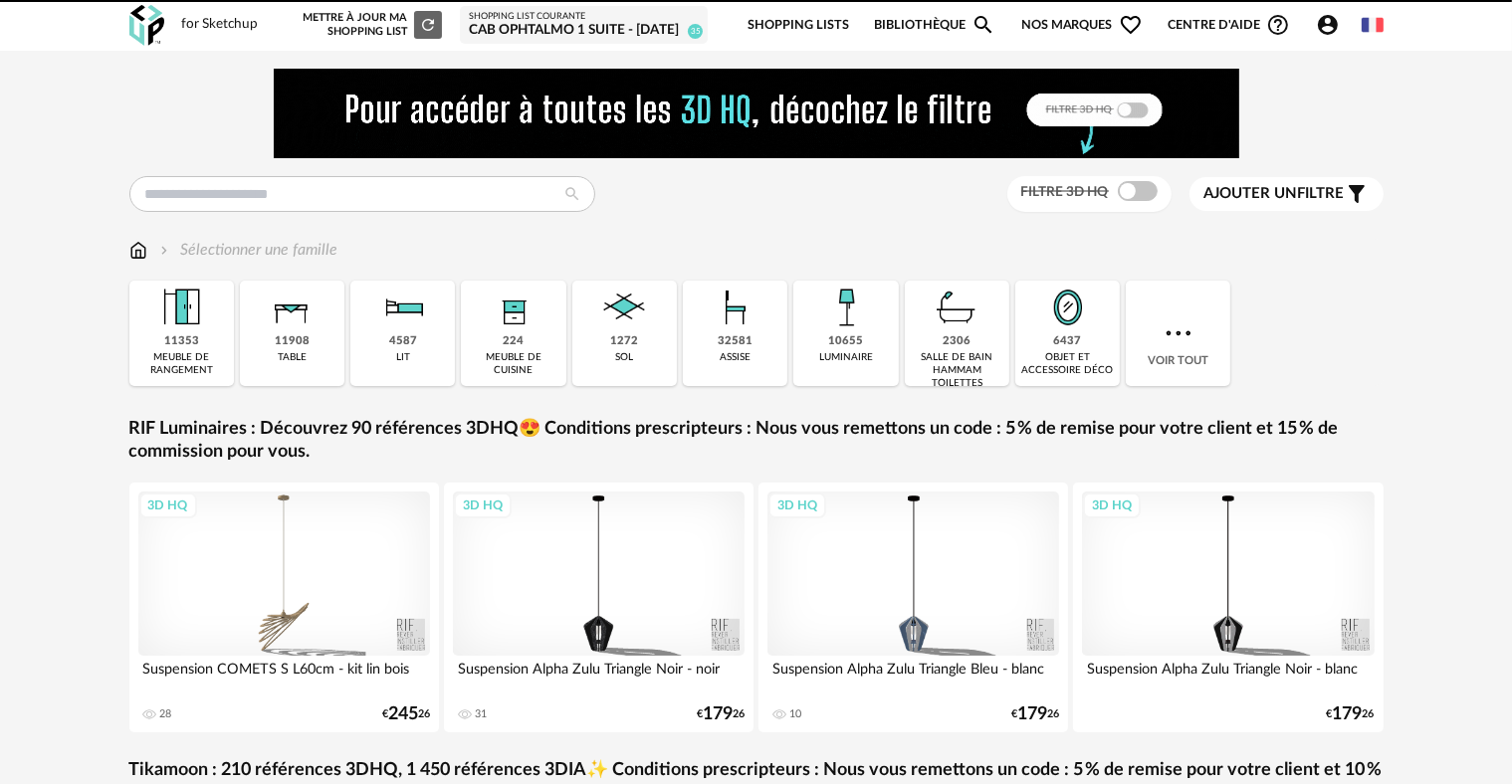 click on "CAB ophtalmo 1 SUITE - [DATE]" at bounding box center [583, 31] 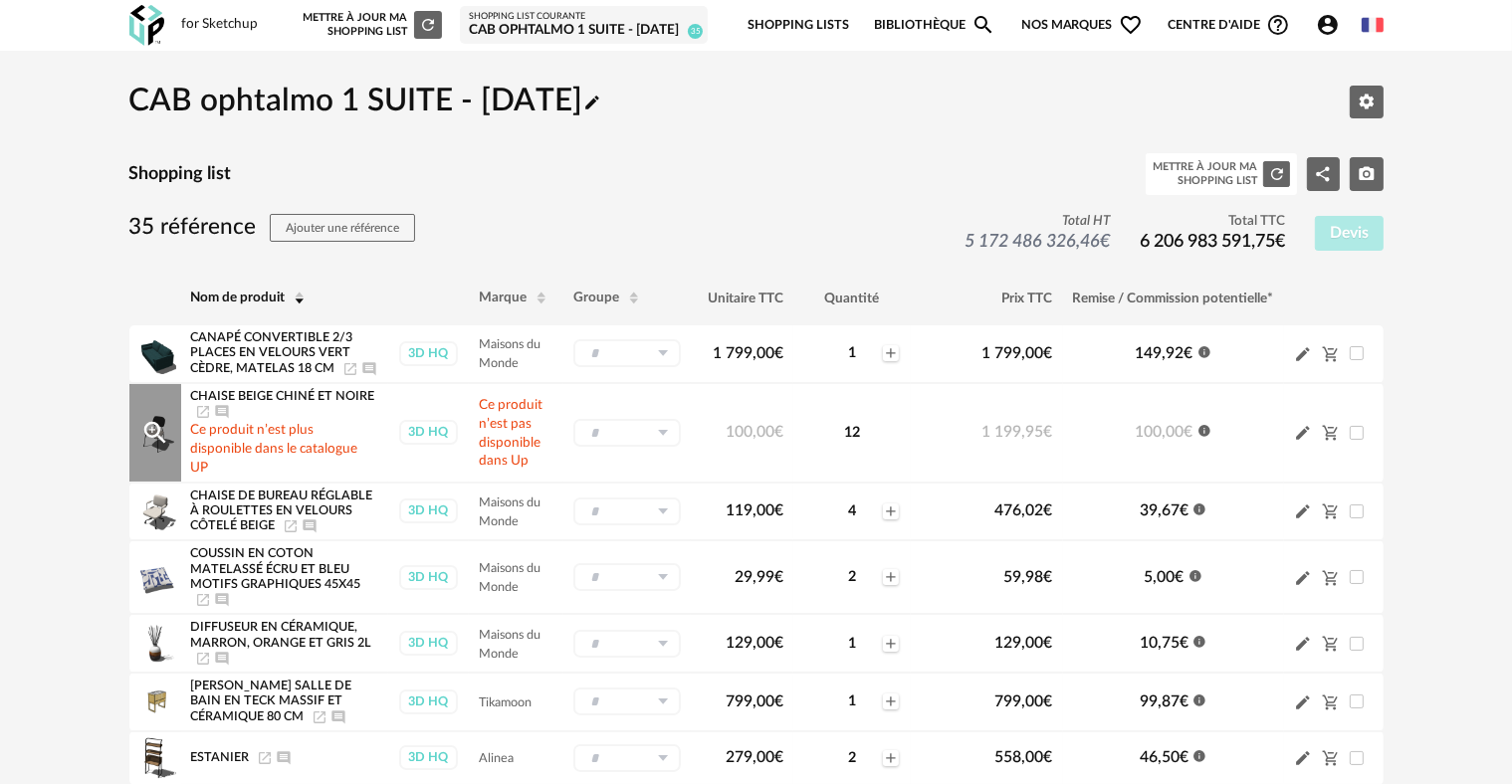 click on "Magnify Plus Outline icon" at bounding box center (155, 433) 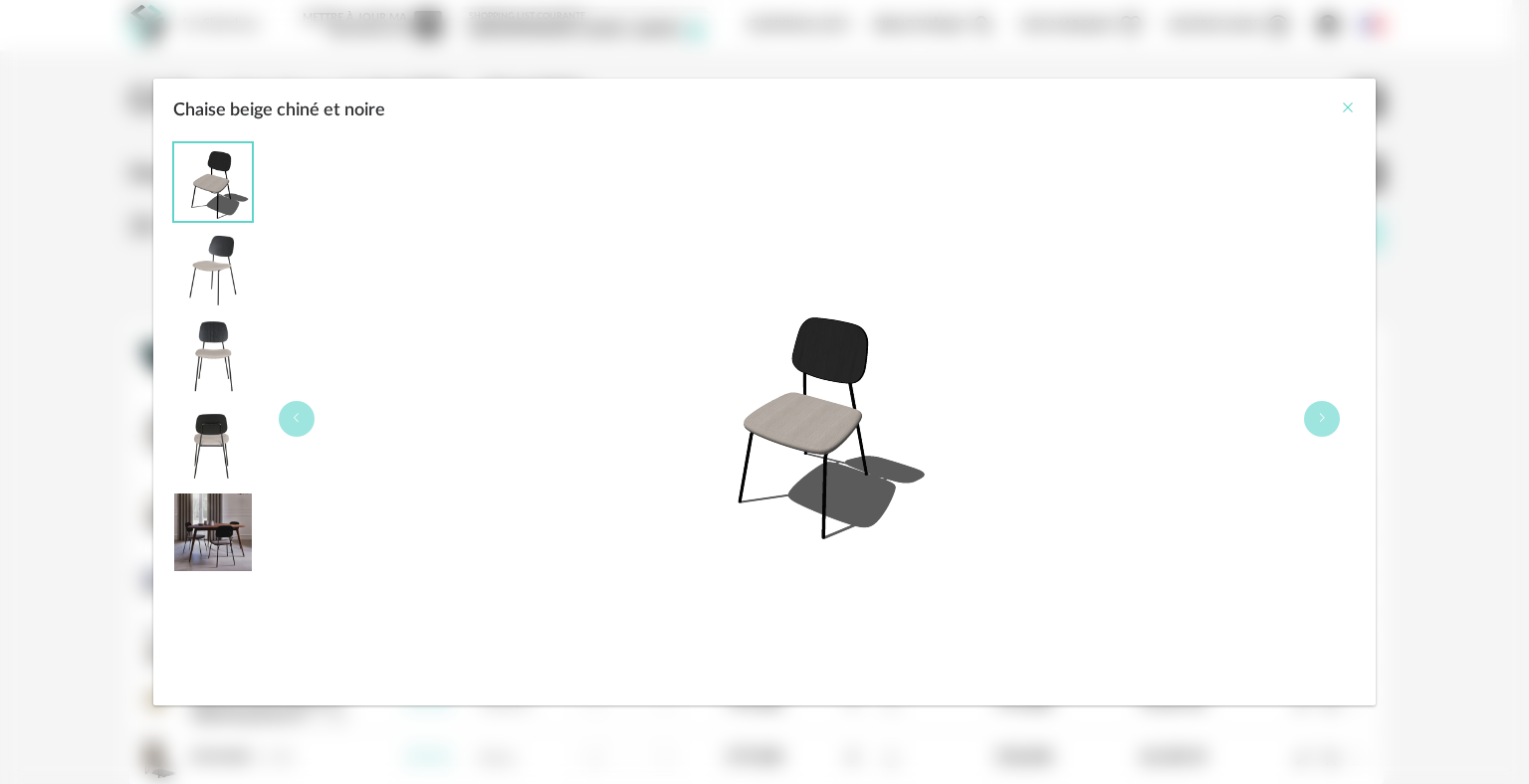 click at bounding box center (1348, 107) 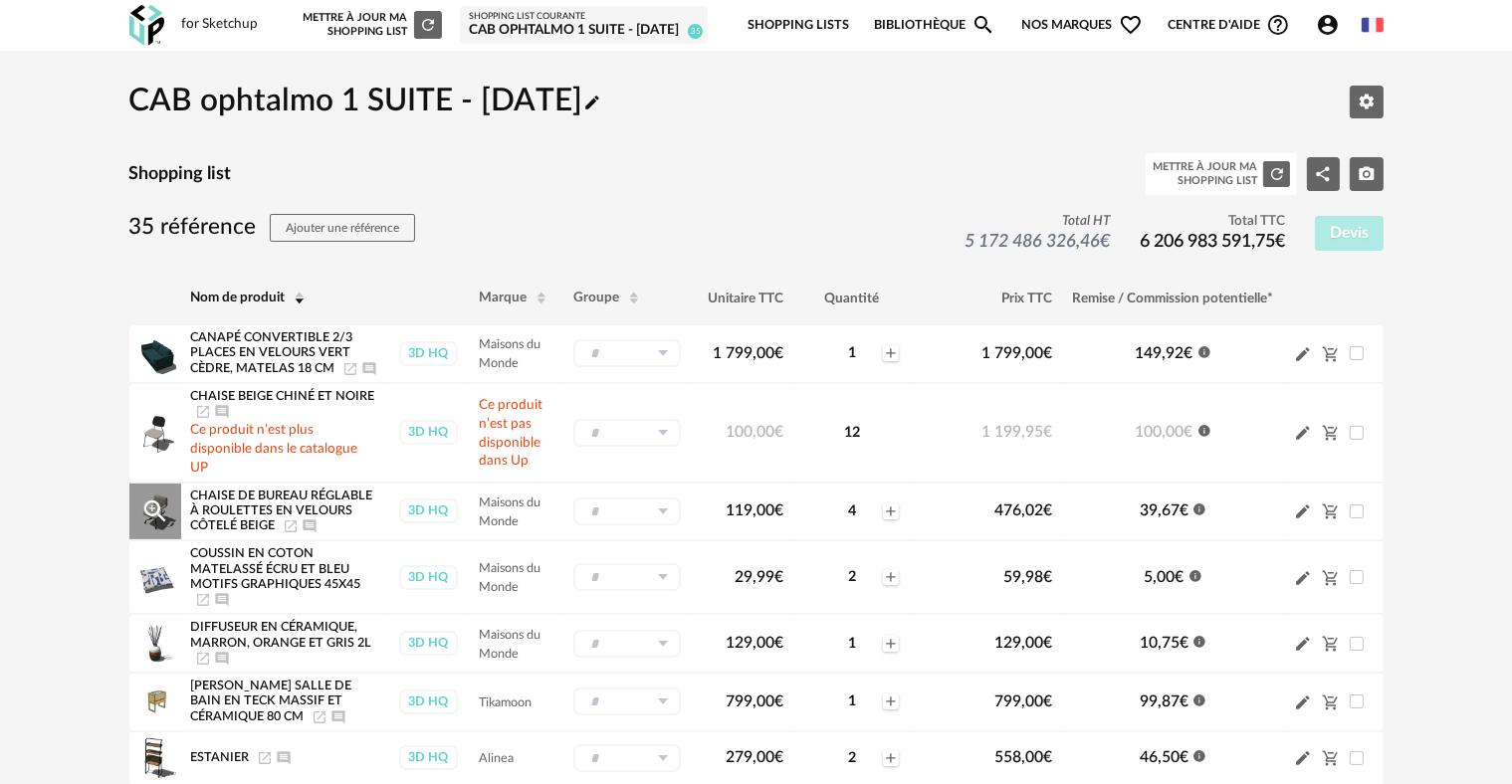 click on "Chaise de bureau réglable à roulettes en velours côtelé beige" at bounding box center (282, 510) 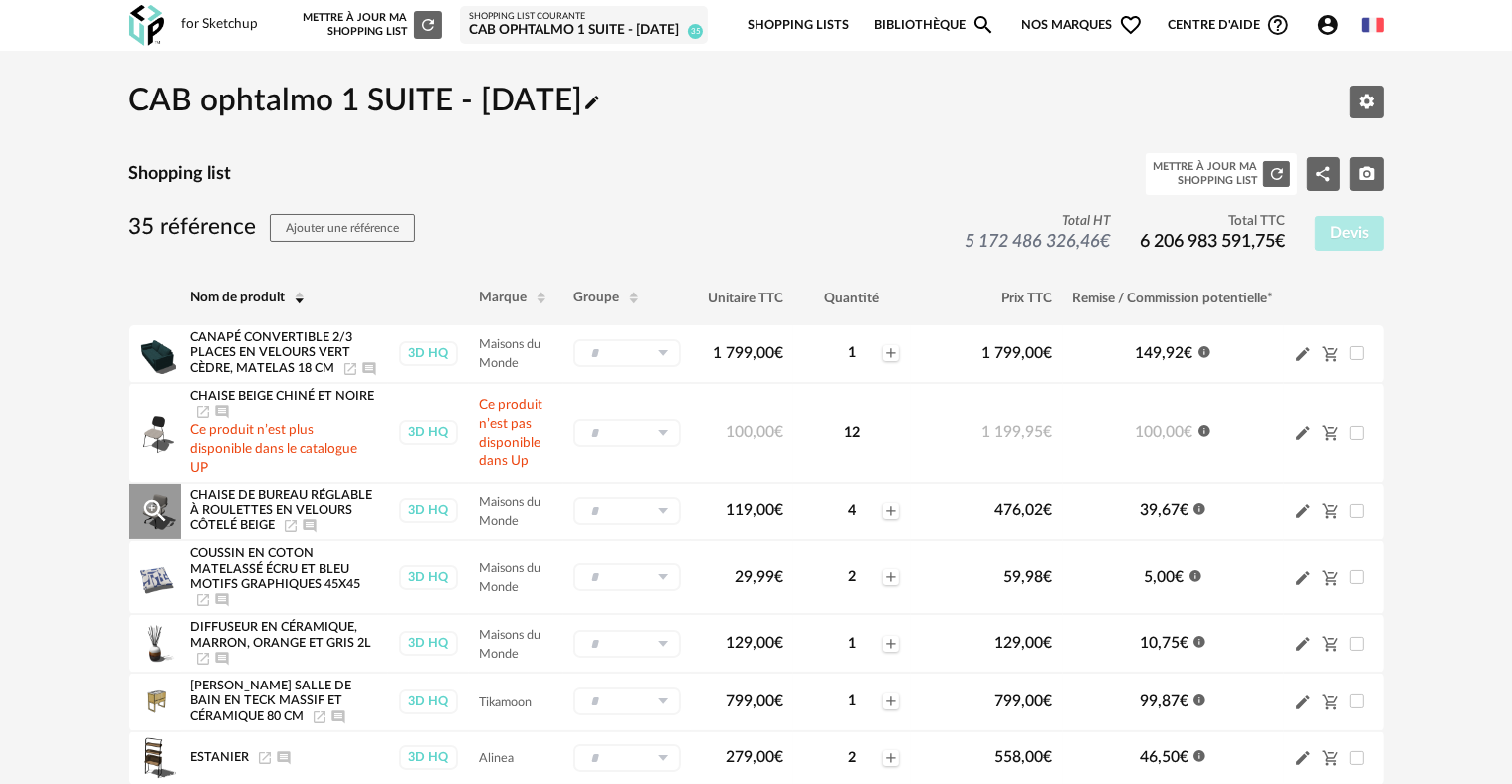 click on "Magnify Plus Outline icon" 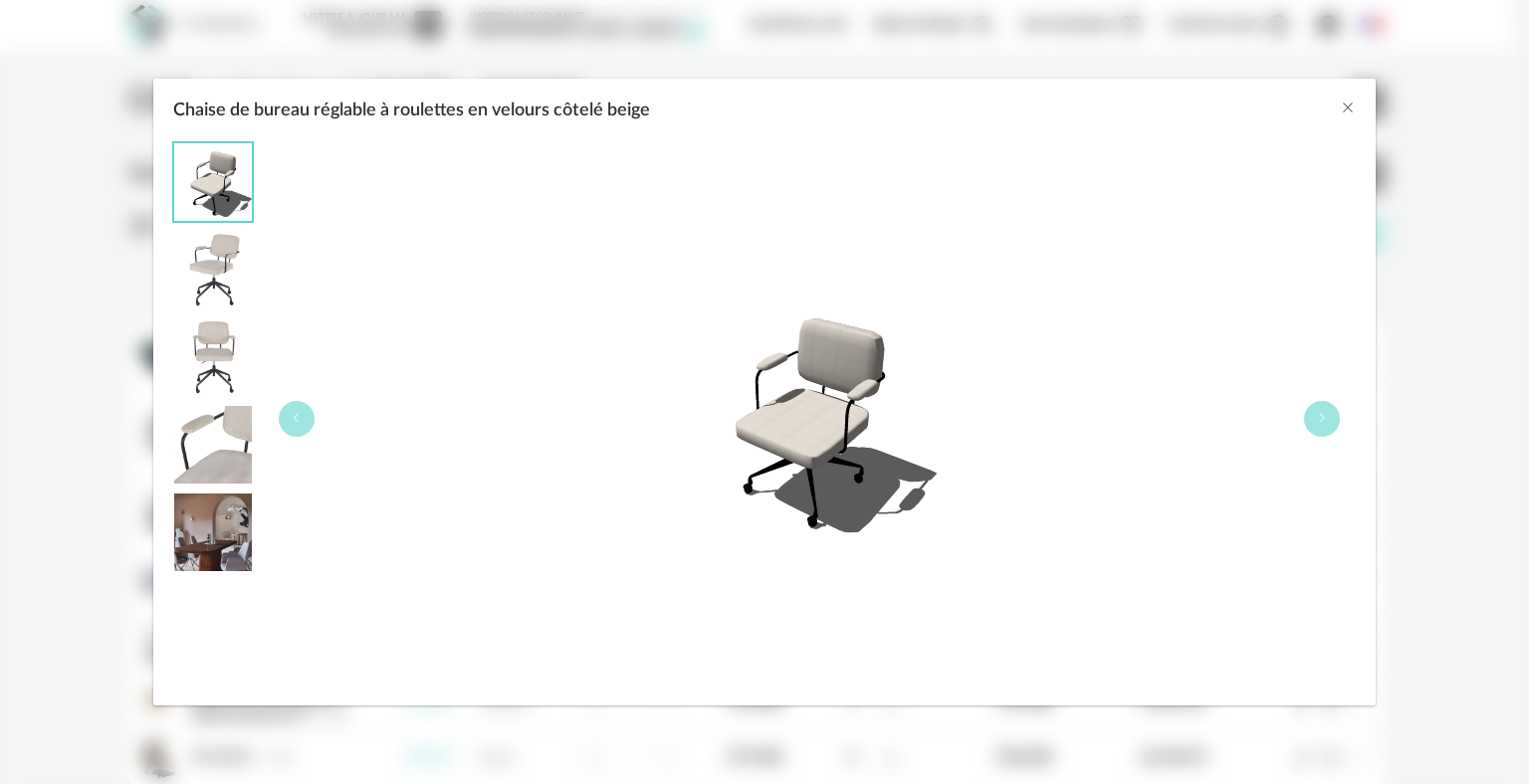 click on "Chaise de bureau réglable à roulettes en velours côtelé beige" at bounding box center [764, 105] 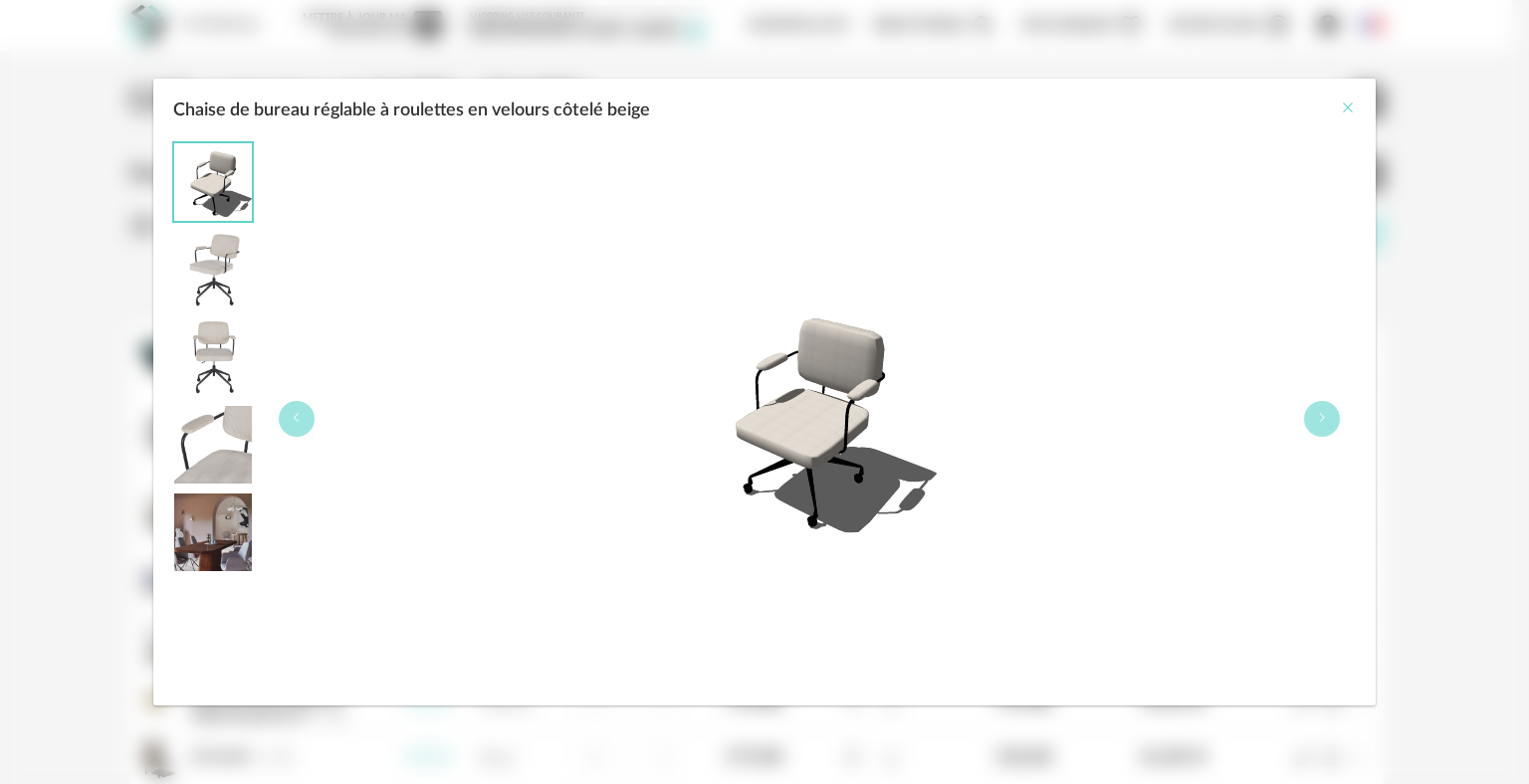 click at bounding box center (1348, 107) 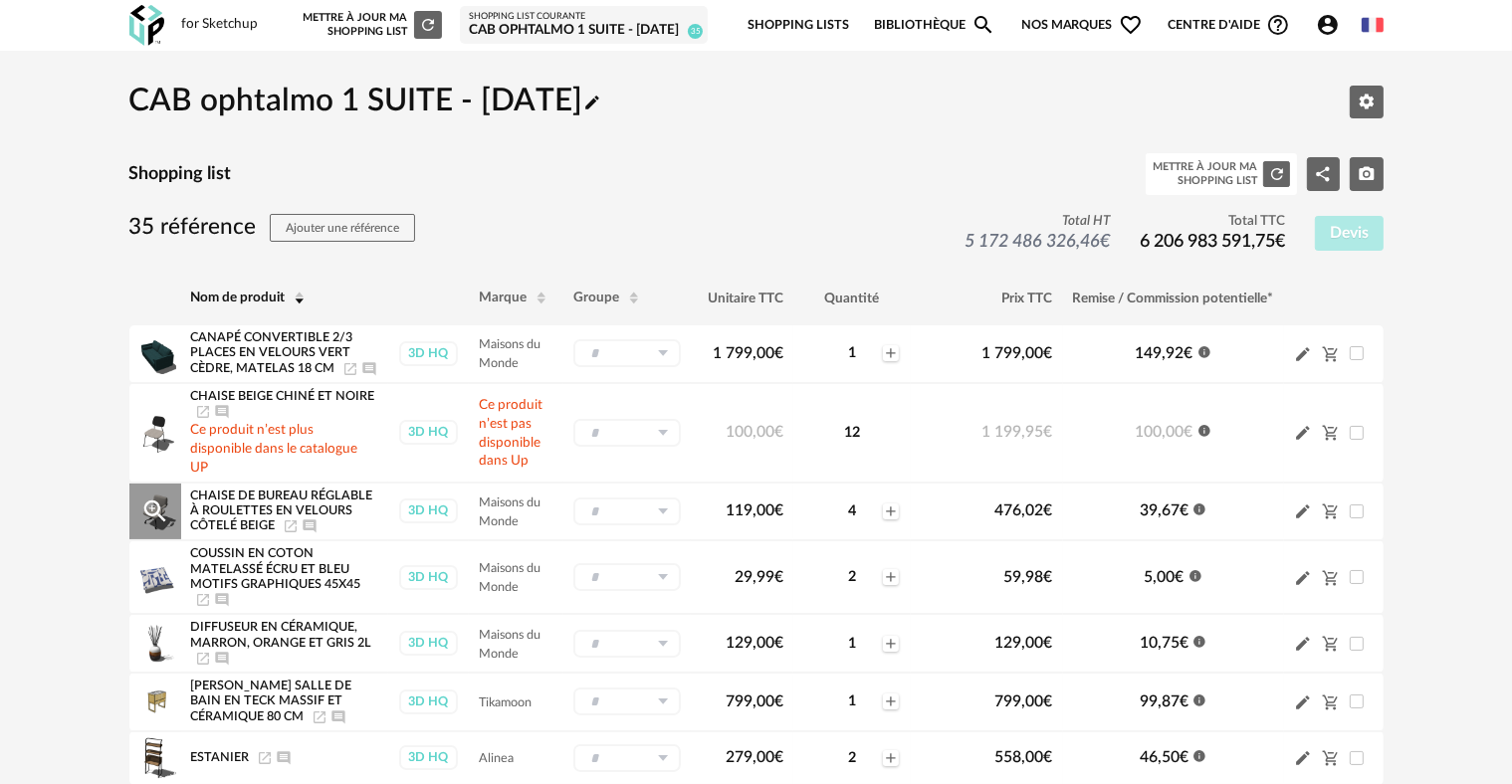 click on "Launch icon" 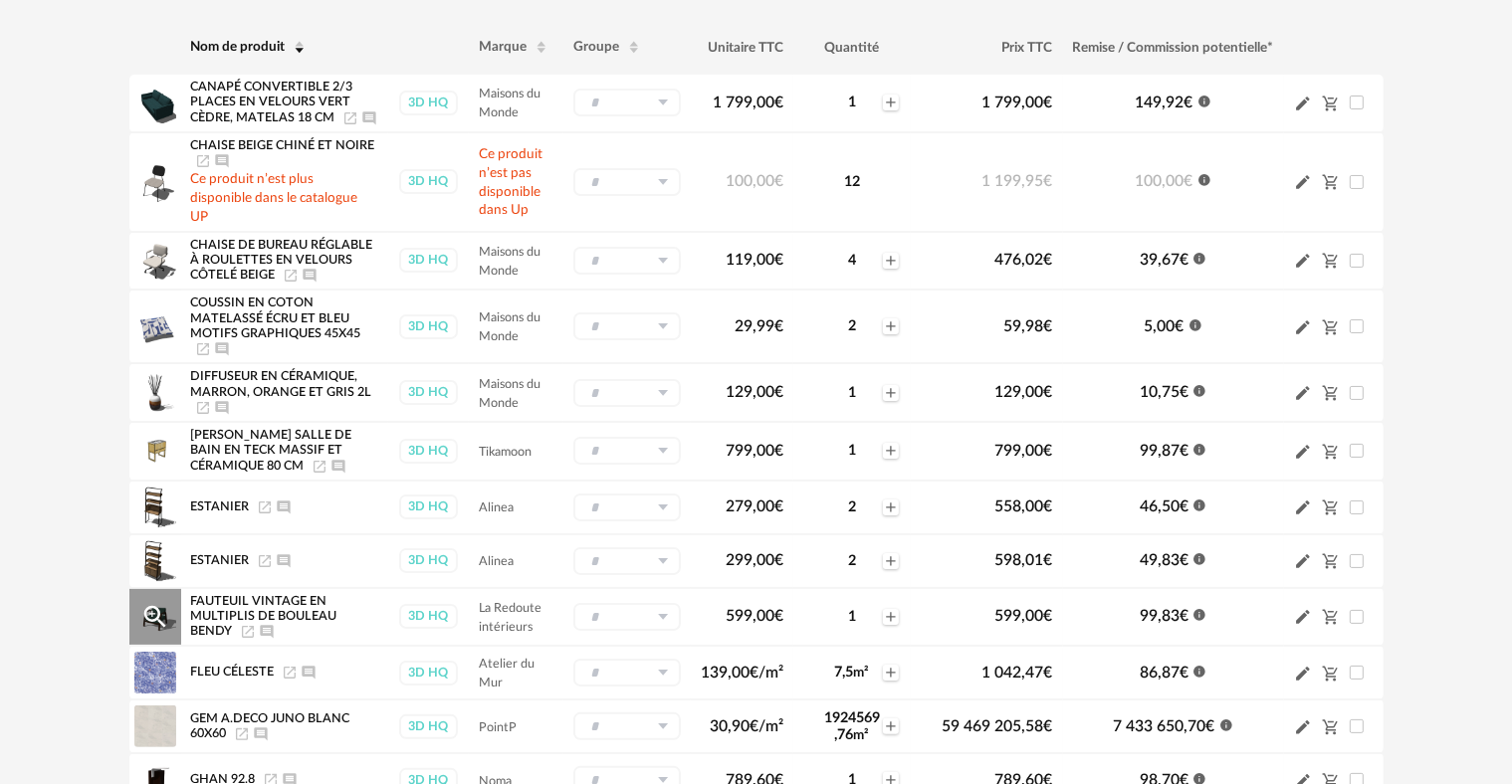 scroll, scrollTop: 298, scrollLeft: 0, axis: vertical 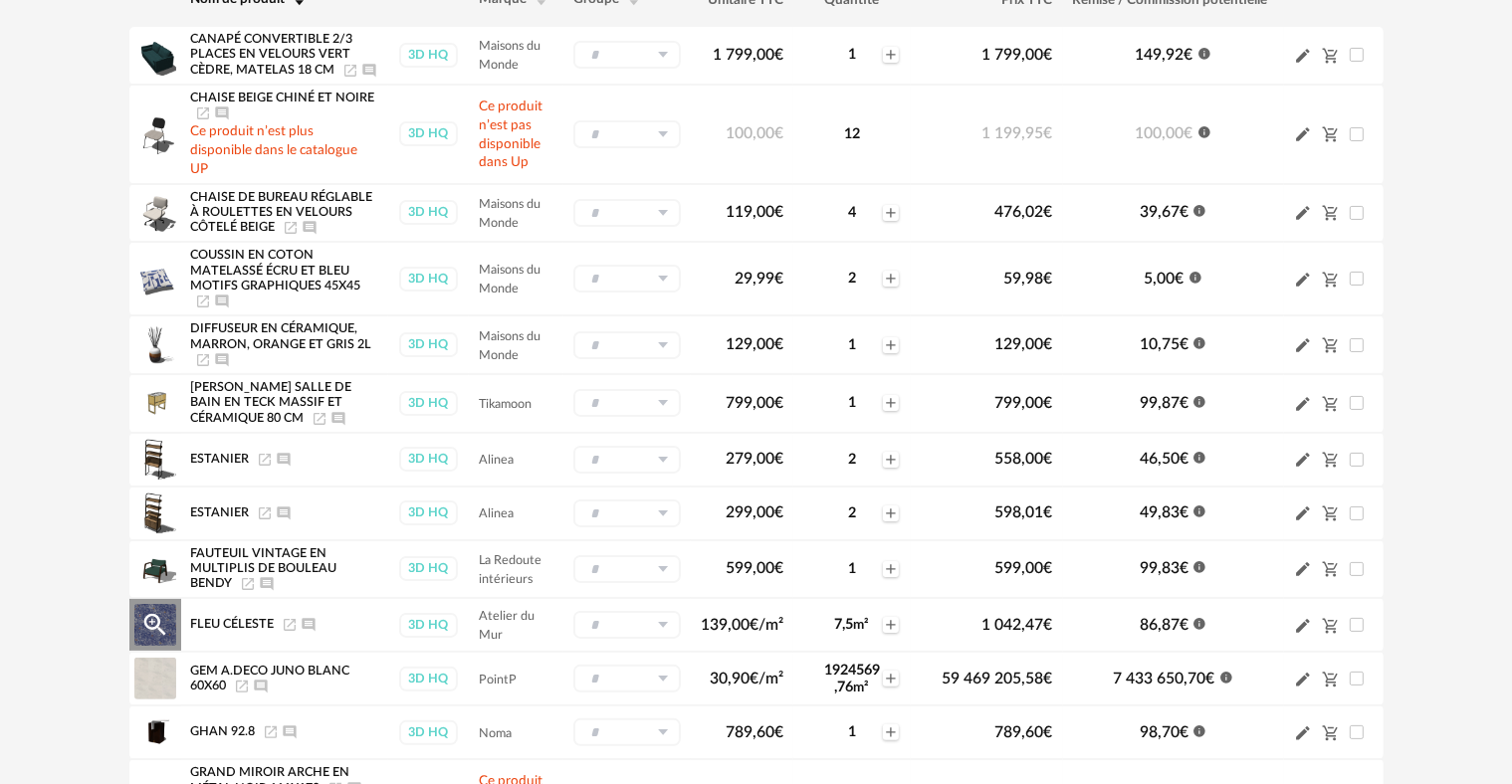 click on "Fleu Céleste" at bounding box center (233, 625) 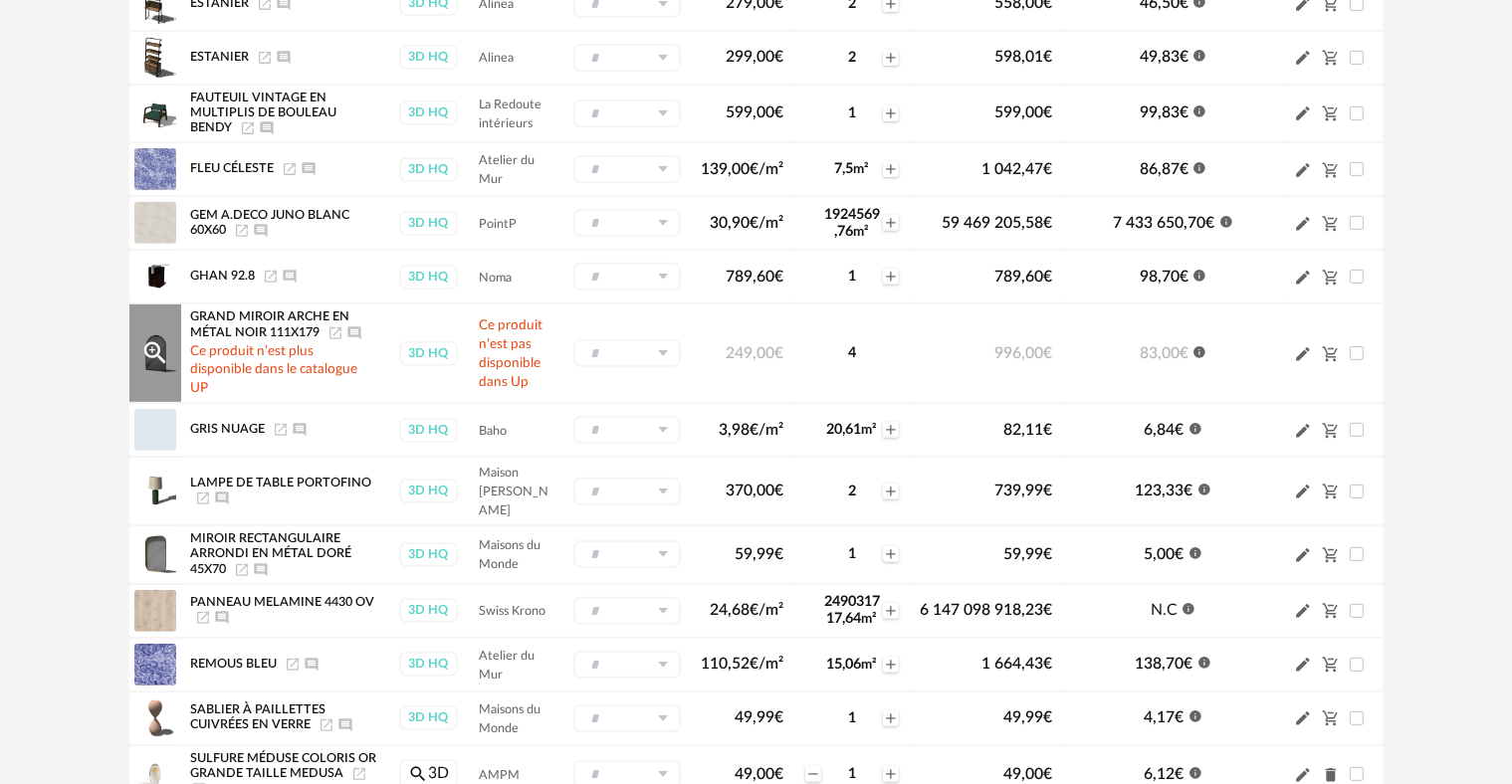 scroll, scrollTop: 796, scrollLeft: 0, axis: vertical 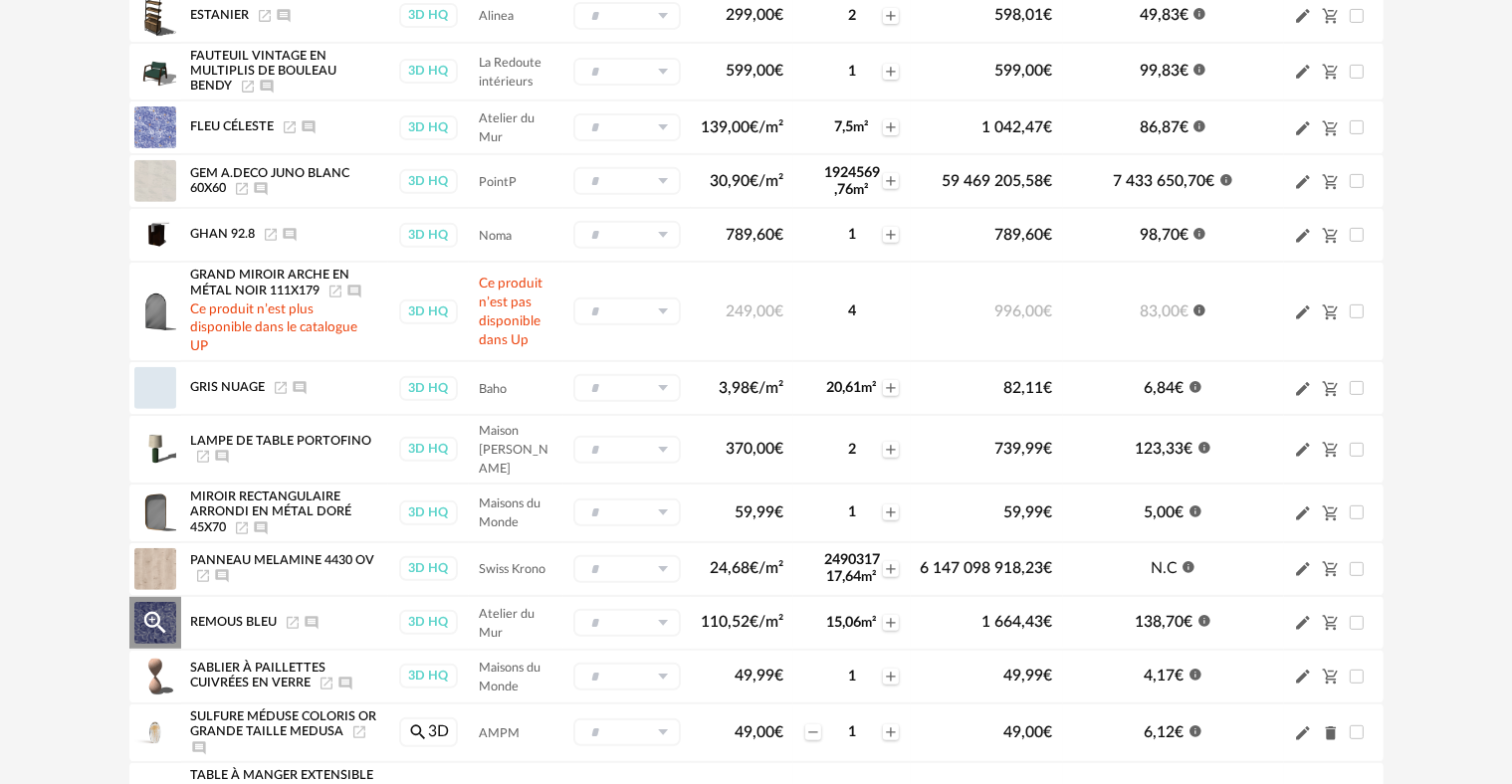 click on "Launch icon" 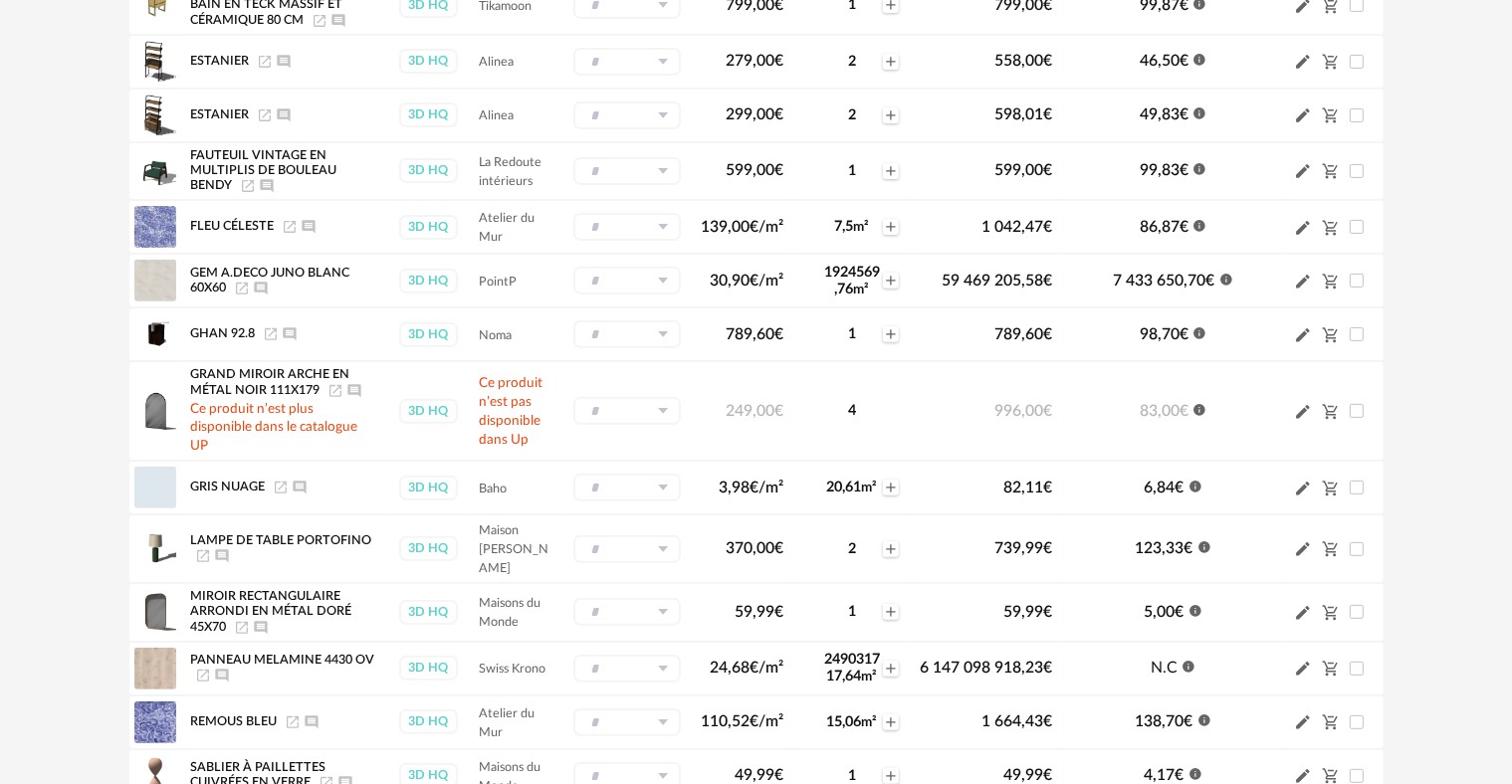 scroll, scrollTop: 398, scrollLeft: 0, axis: vertical 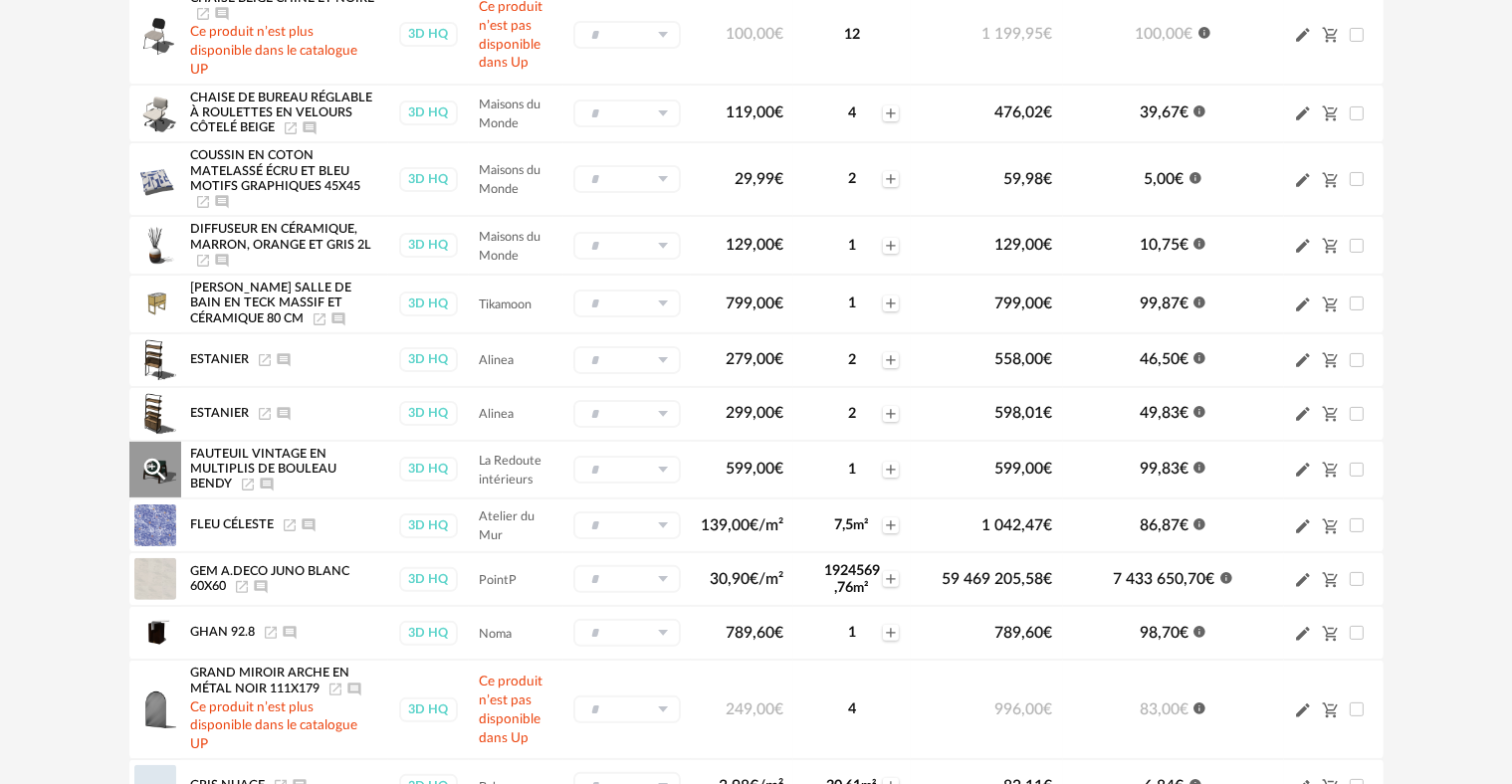 click on "Launch icon" 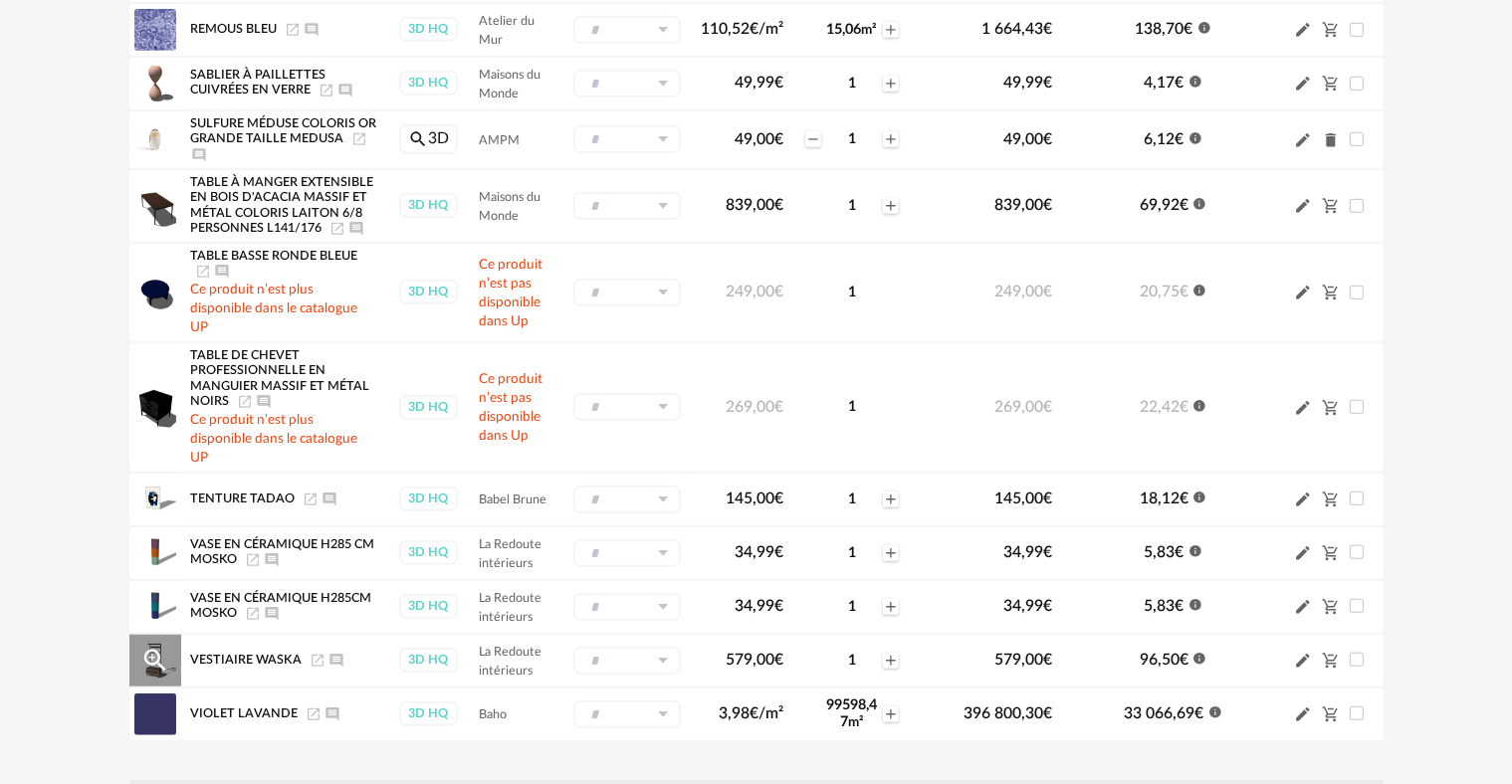 scroll, scrollTop: 1393, scrollLeft: 0, axis: vertical 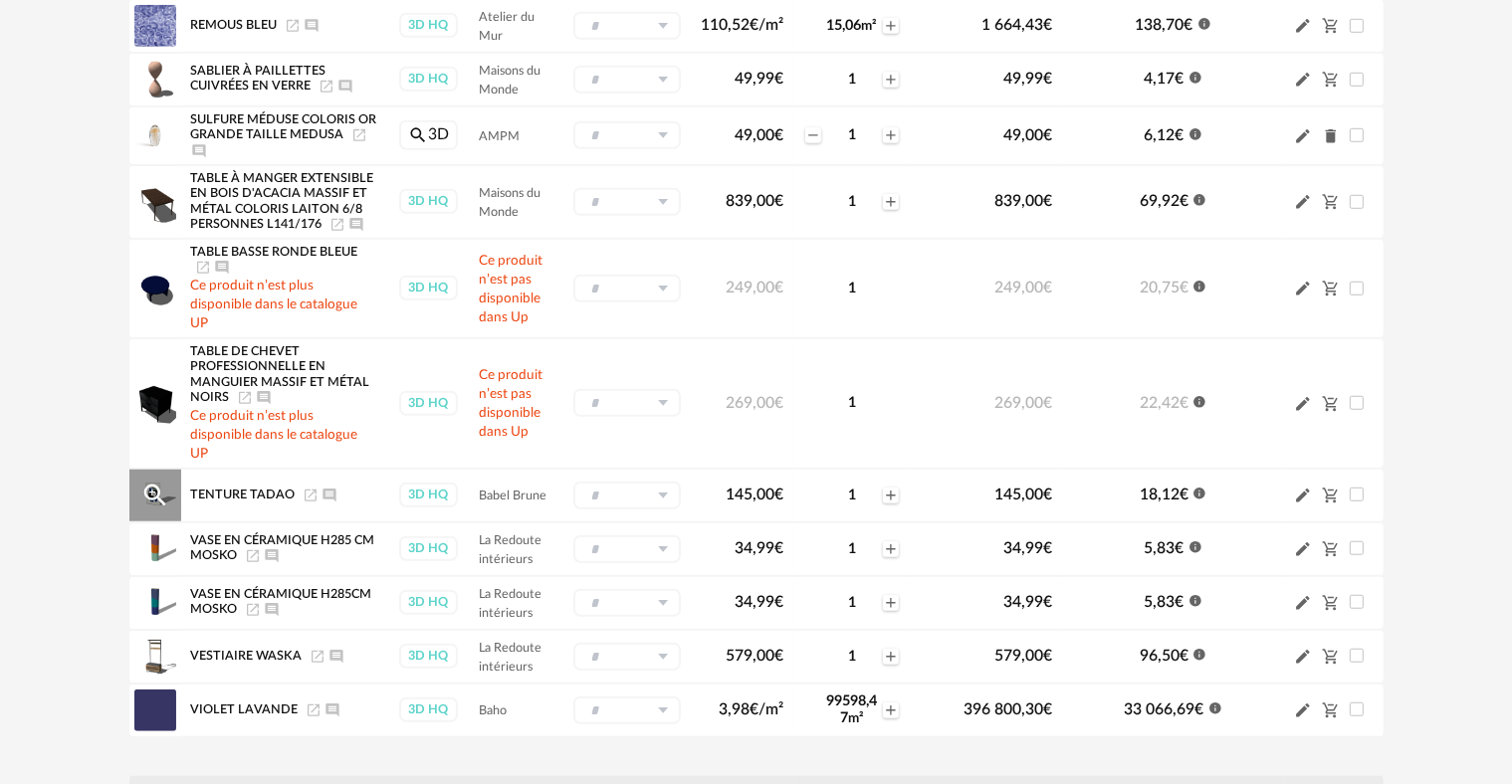 click on "Launch icon" 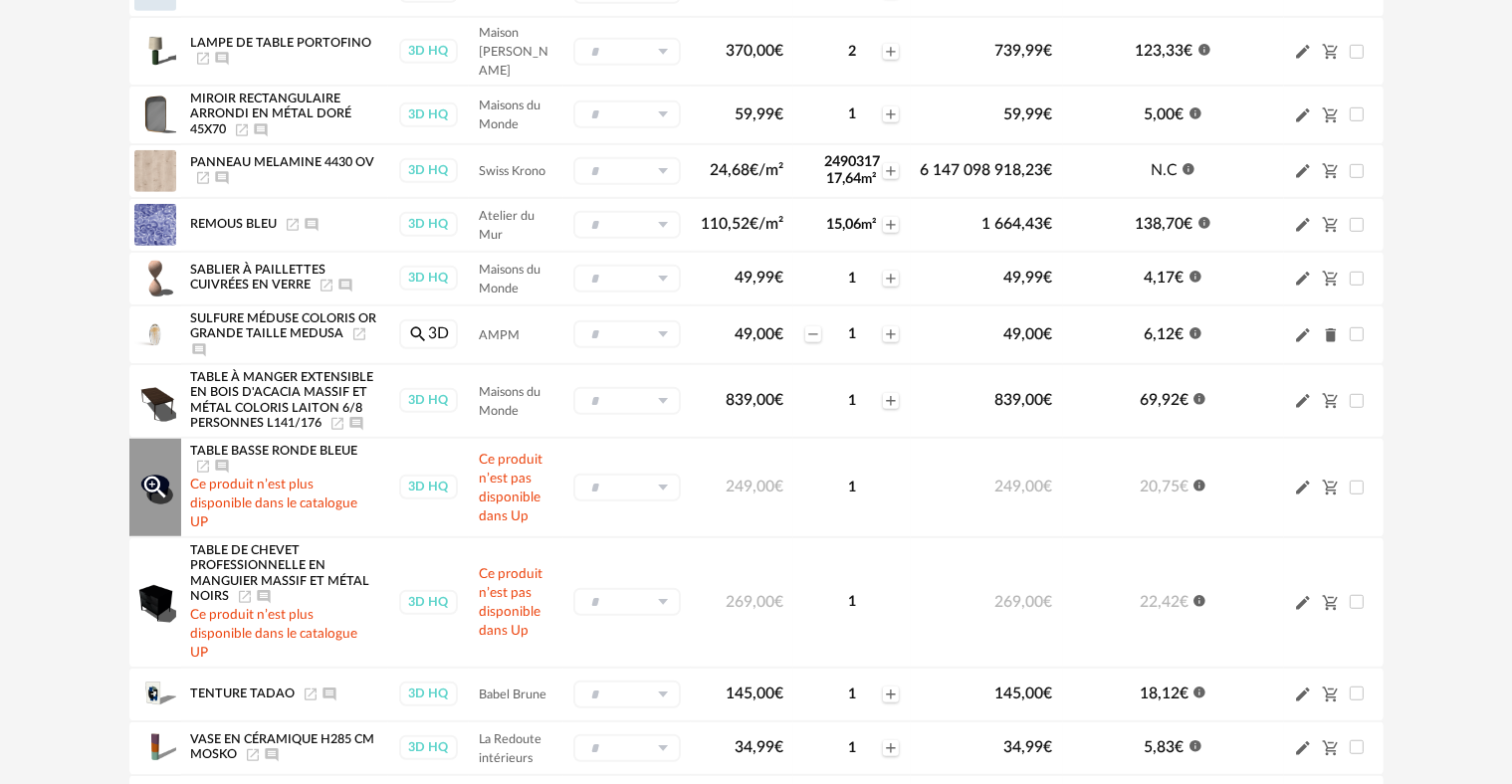 scroll, scrollTop: 895, scrollLeft: 0, axis: vertical 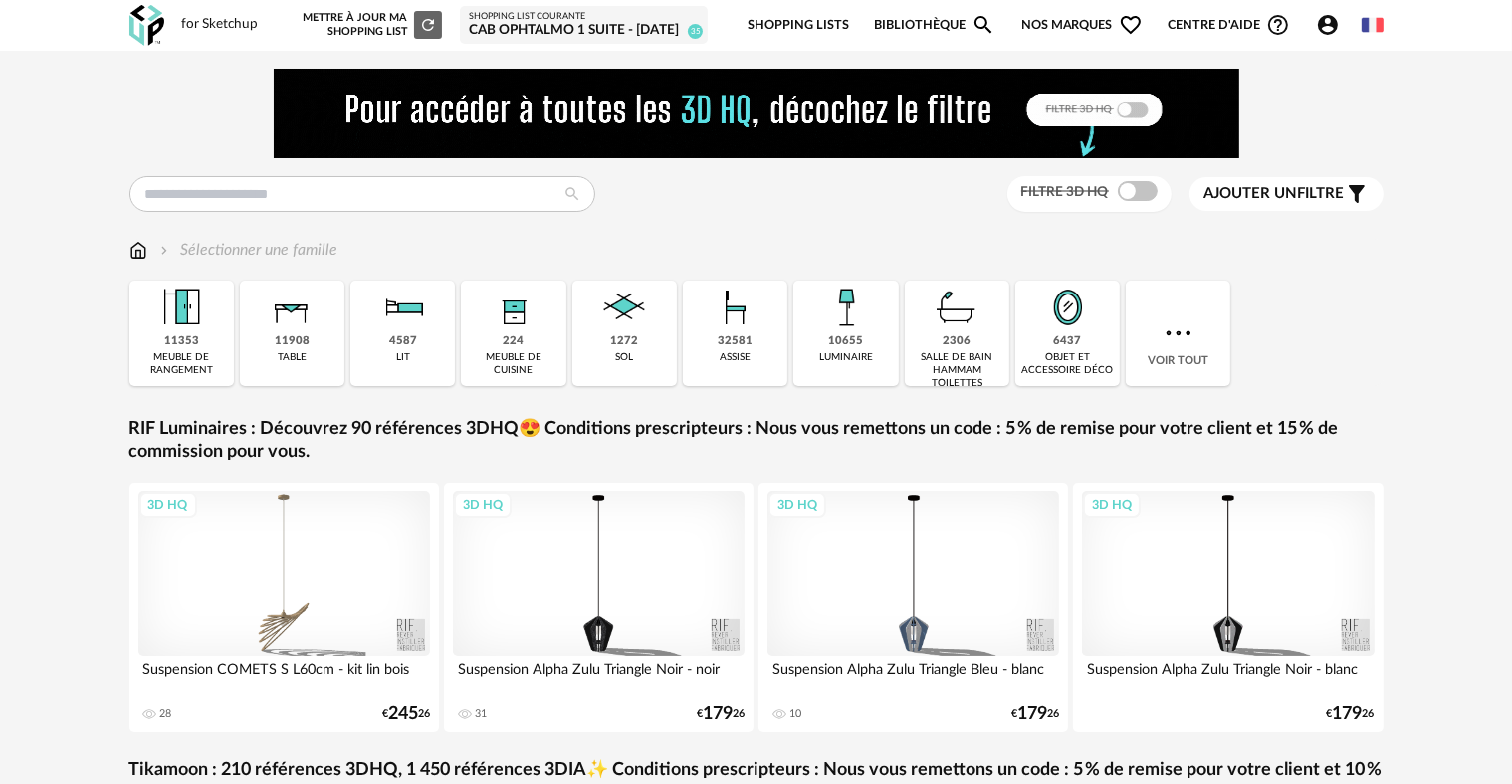 click on "CAB ophtalmo 1 SUITE - [DATE]" at bounding box center (583, 31) 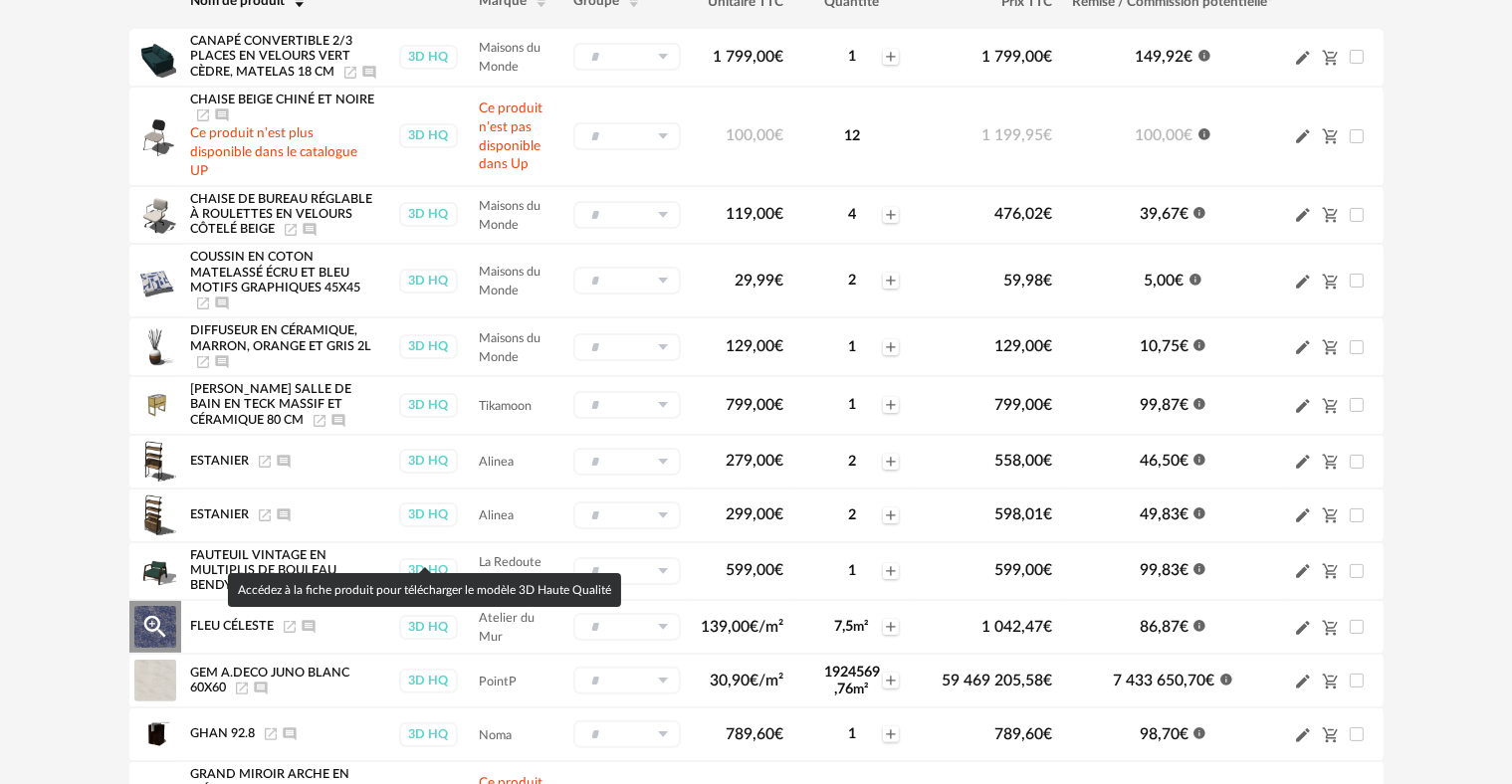 scroll, scrollTop: 298, scrollLeft: 0, axis: vertical 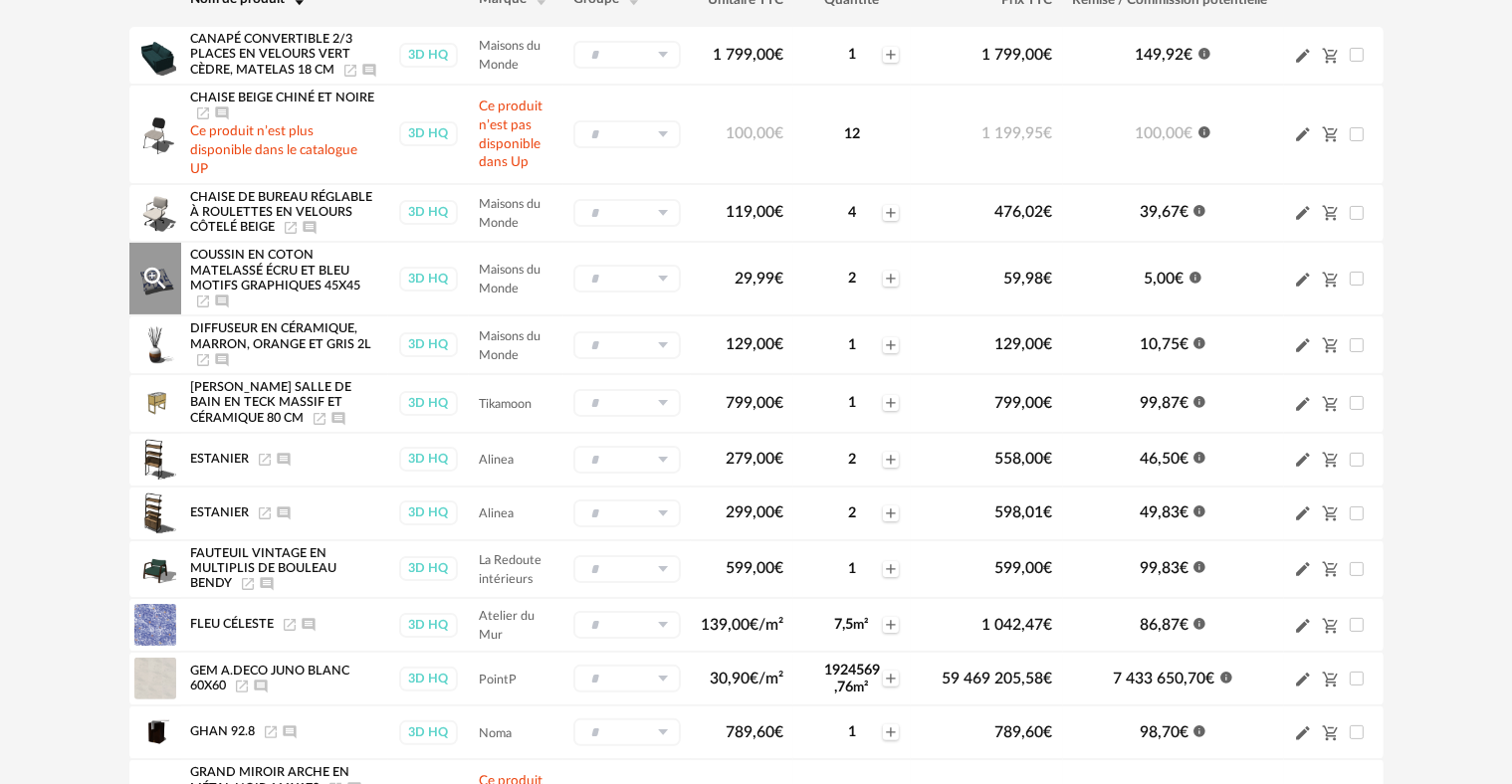 click on "Launch icon" 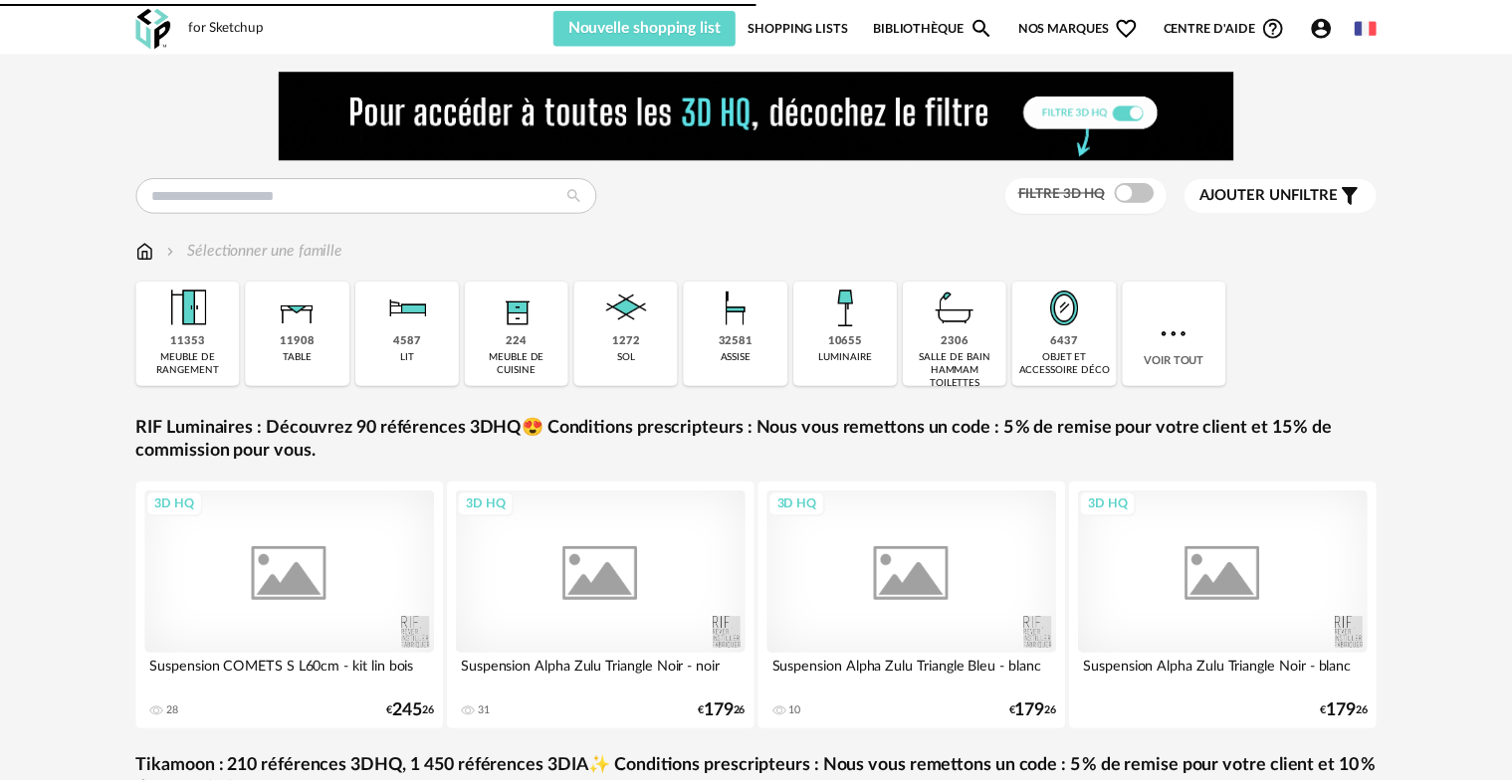 scroll, scrollTop: 0, scrollLeft: 0, axis: both 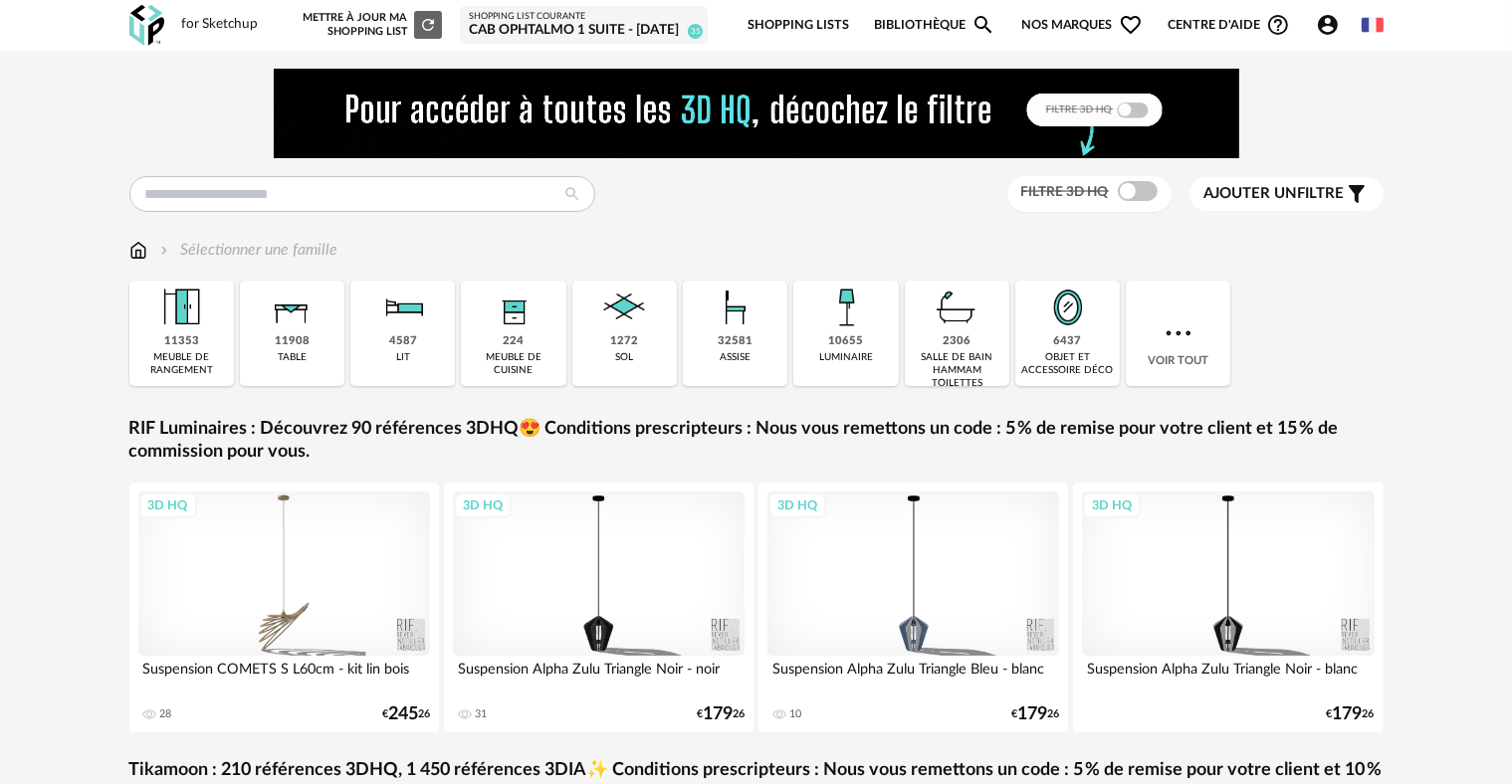click on "CAB ophtalmo 1 SUITE - [DATE]" at bounding box center (583, 31) 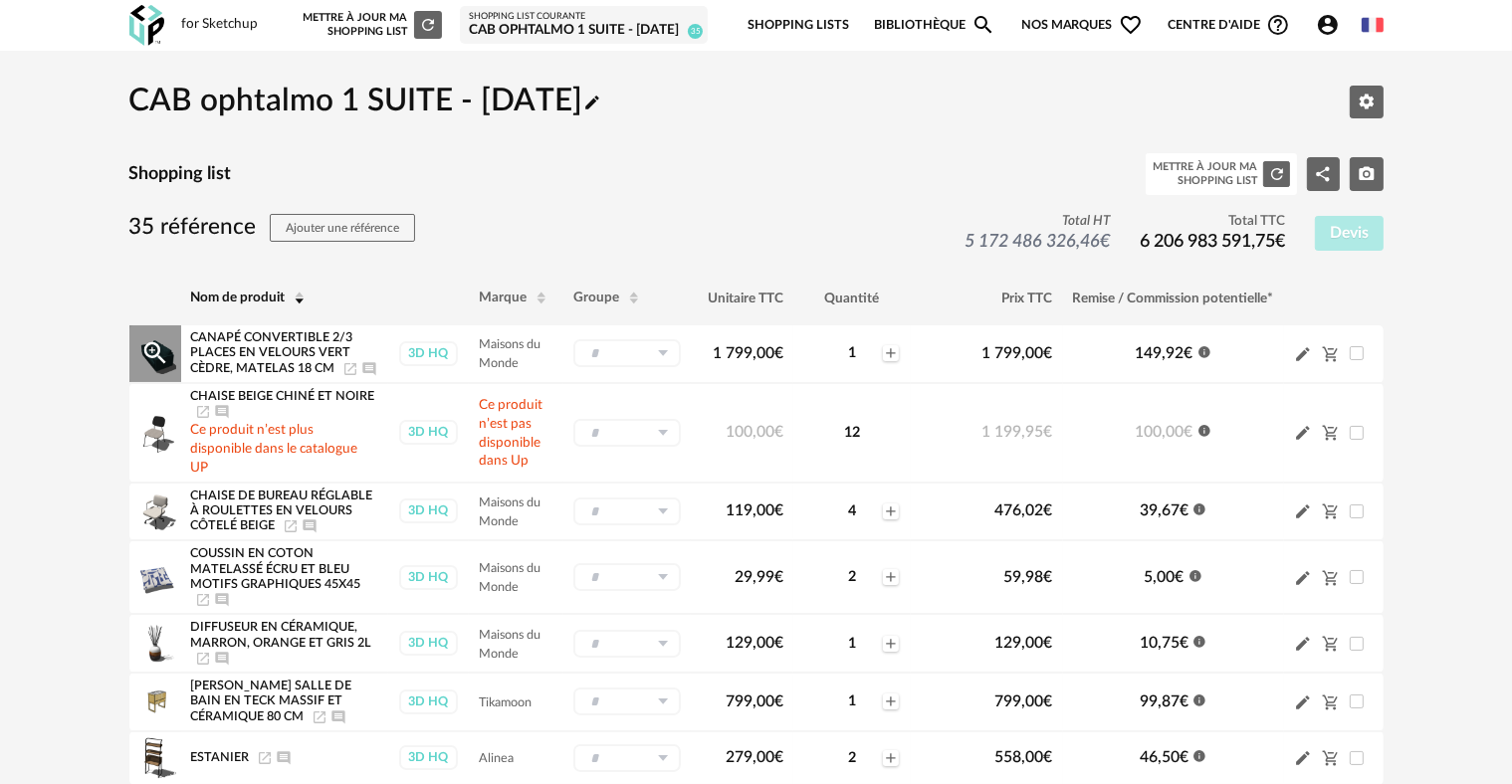 click on "Launch icon" 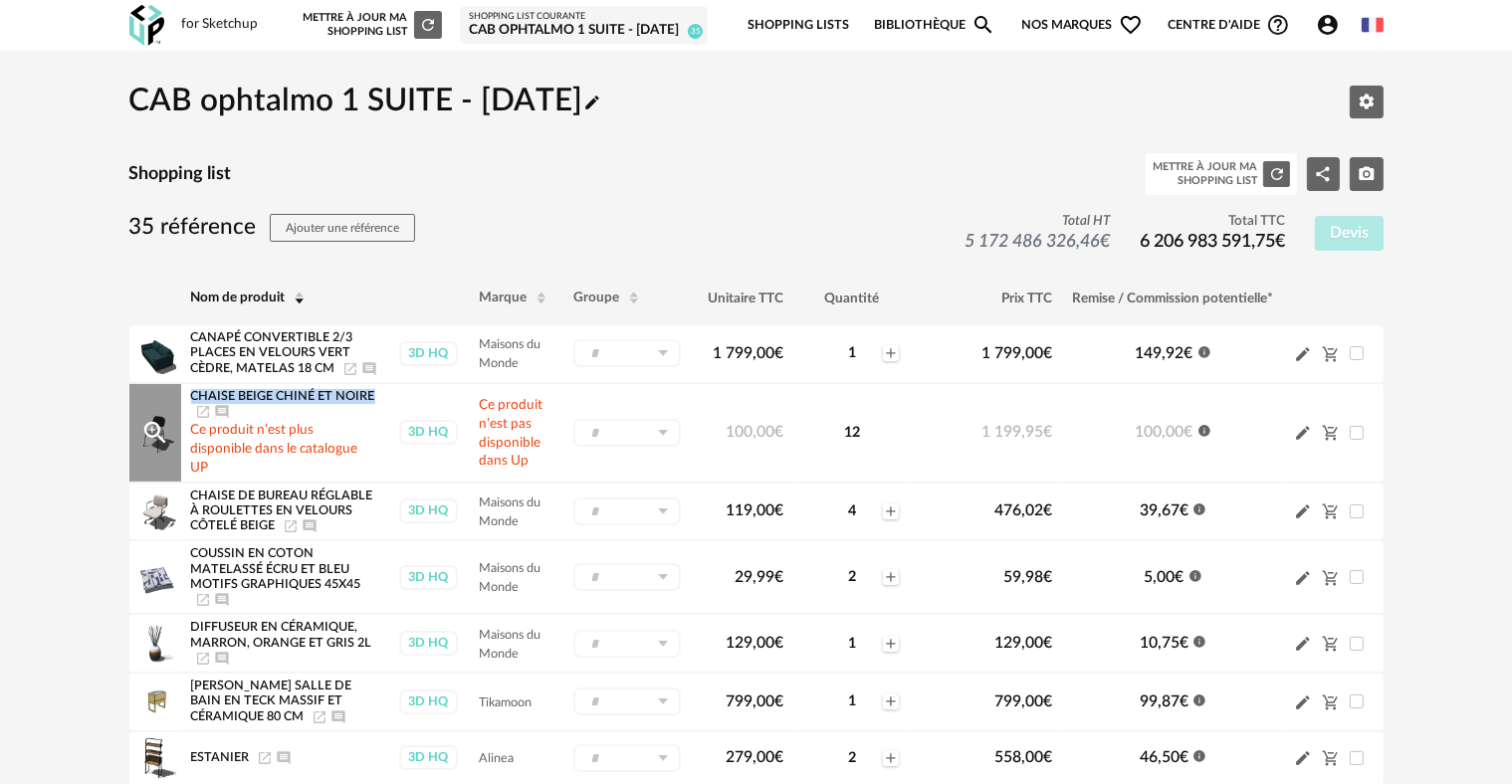 drag, startPoint x: 194, startPoint y: 411, endPoint x: 226, endPoint y: 429, distance: 36.71512 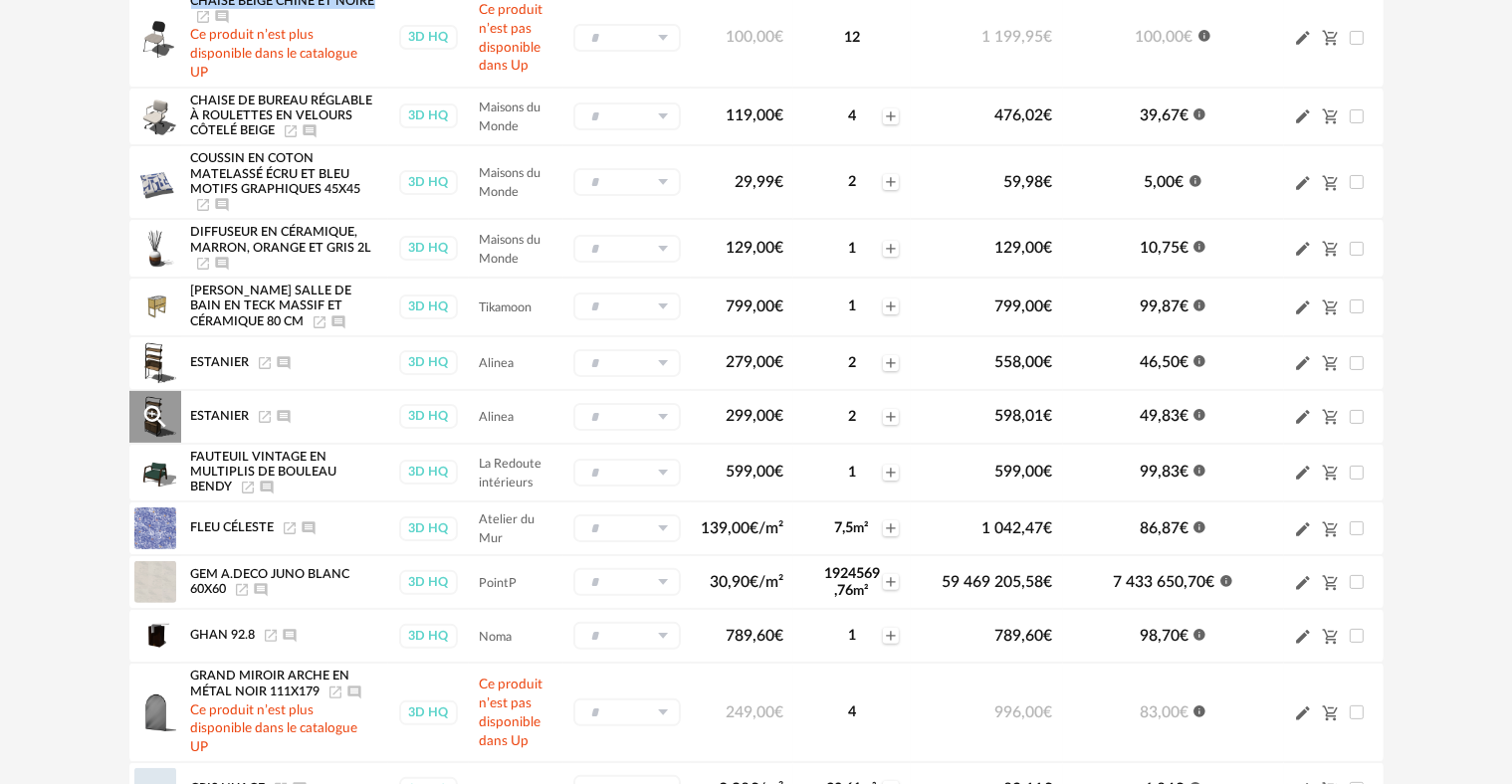 scroll, scrollTop: 497, scrollLeft: 0, axis: vertical 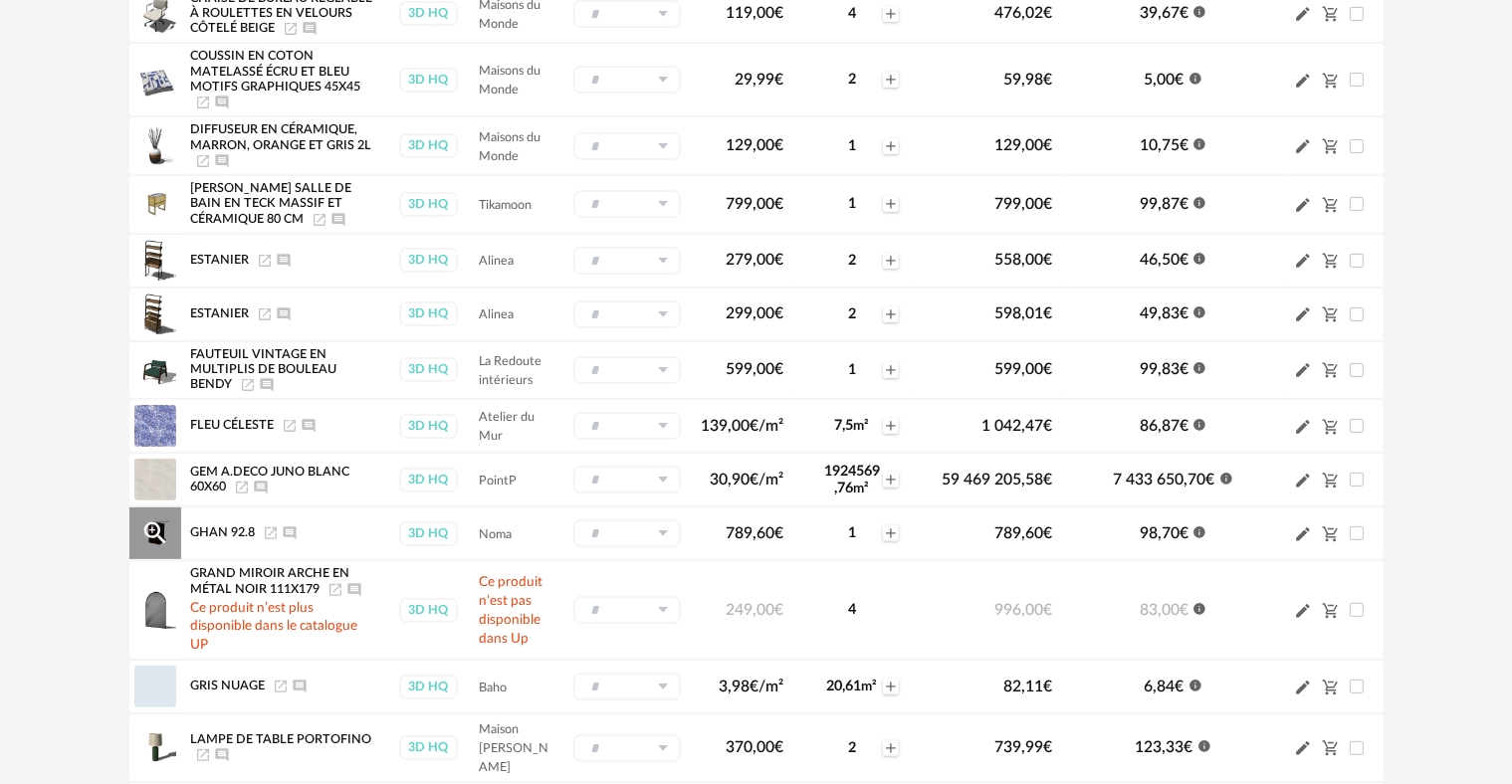 click on "Launch icon" 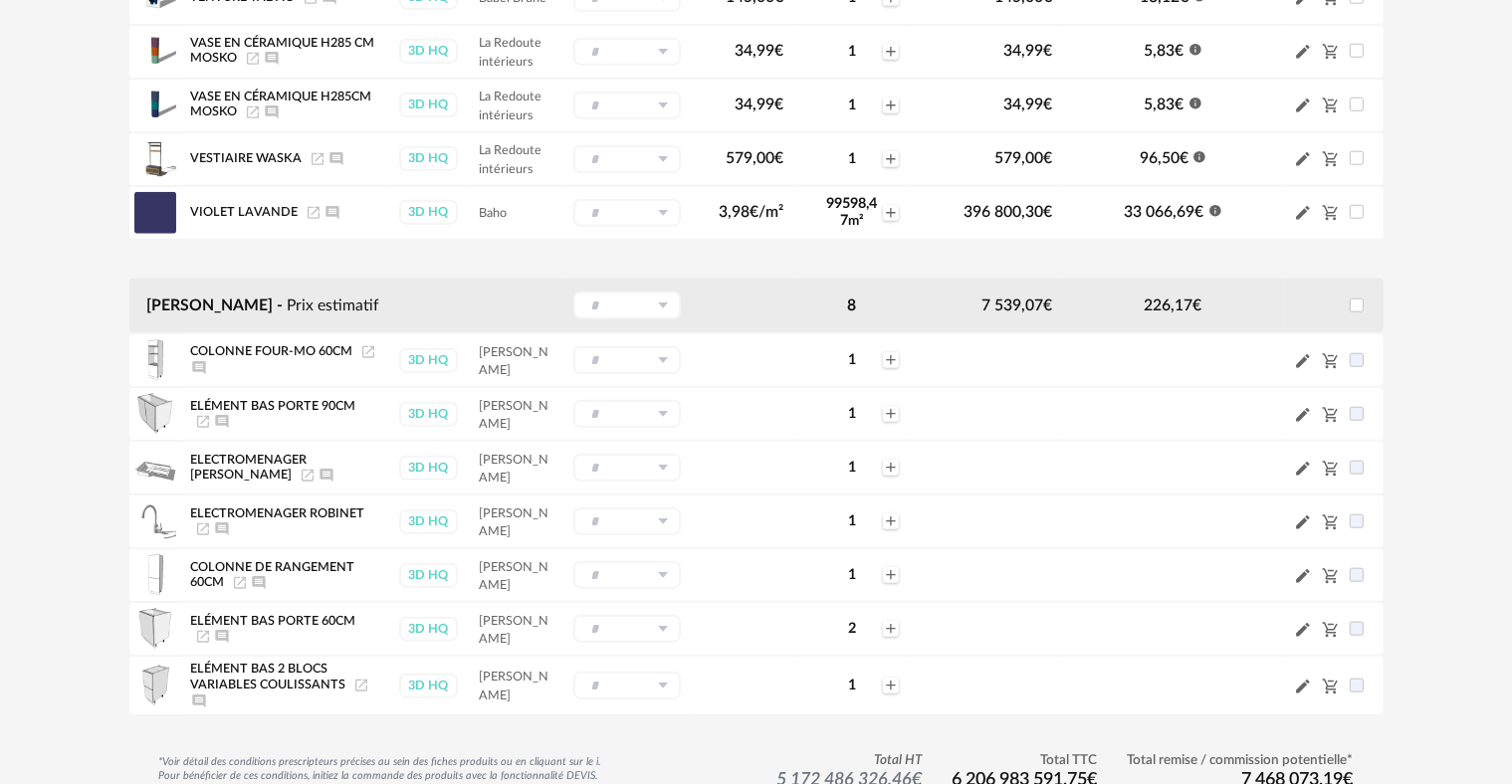 scroll, scrollTop: 1691, scrollLeft: 0, axis: vertical 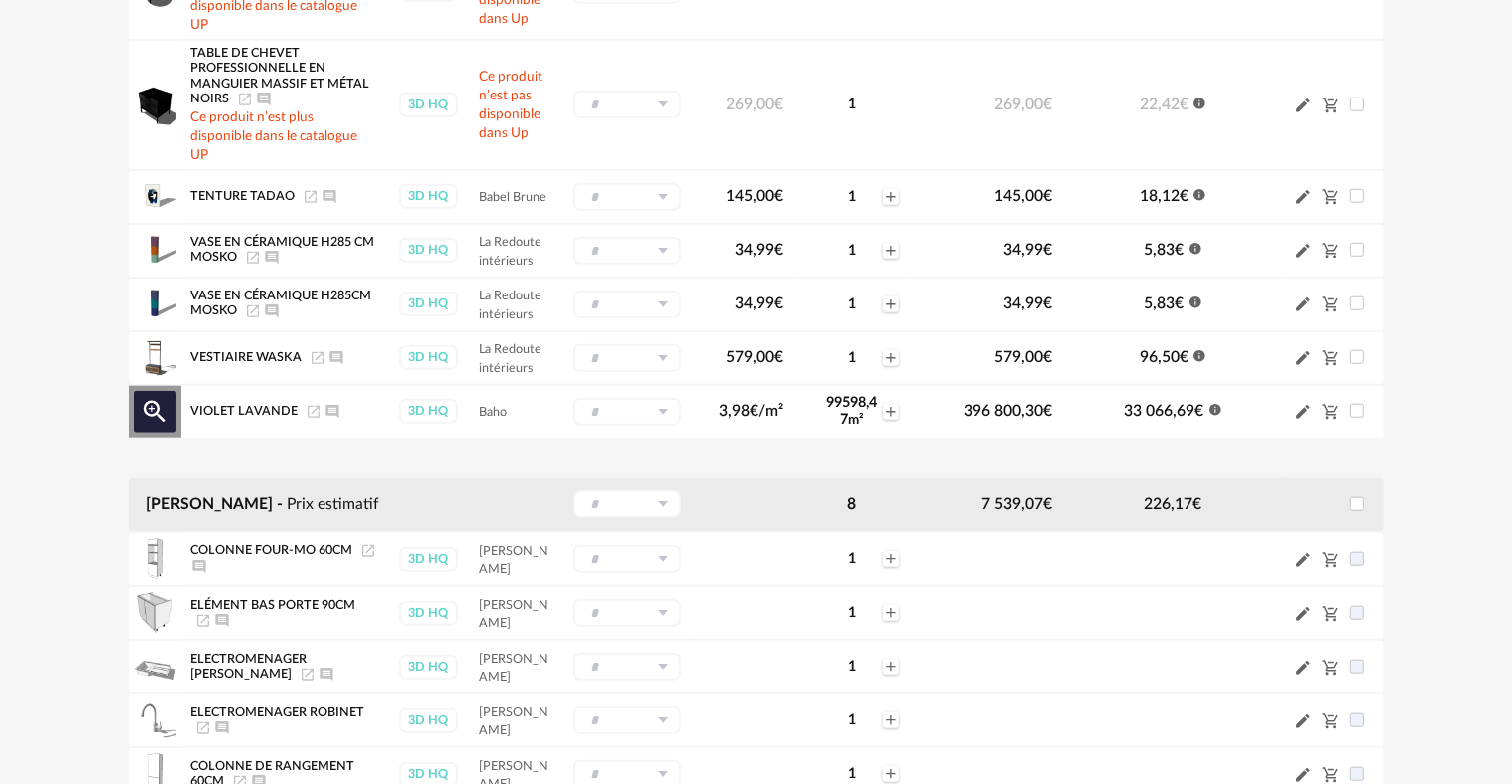 click on "Magnify Plus Outline icon" 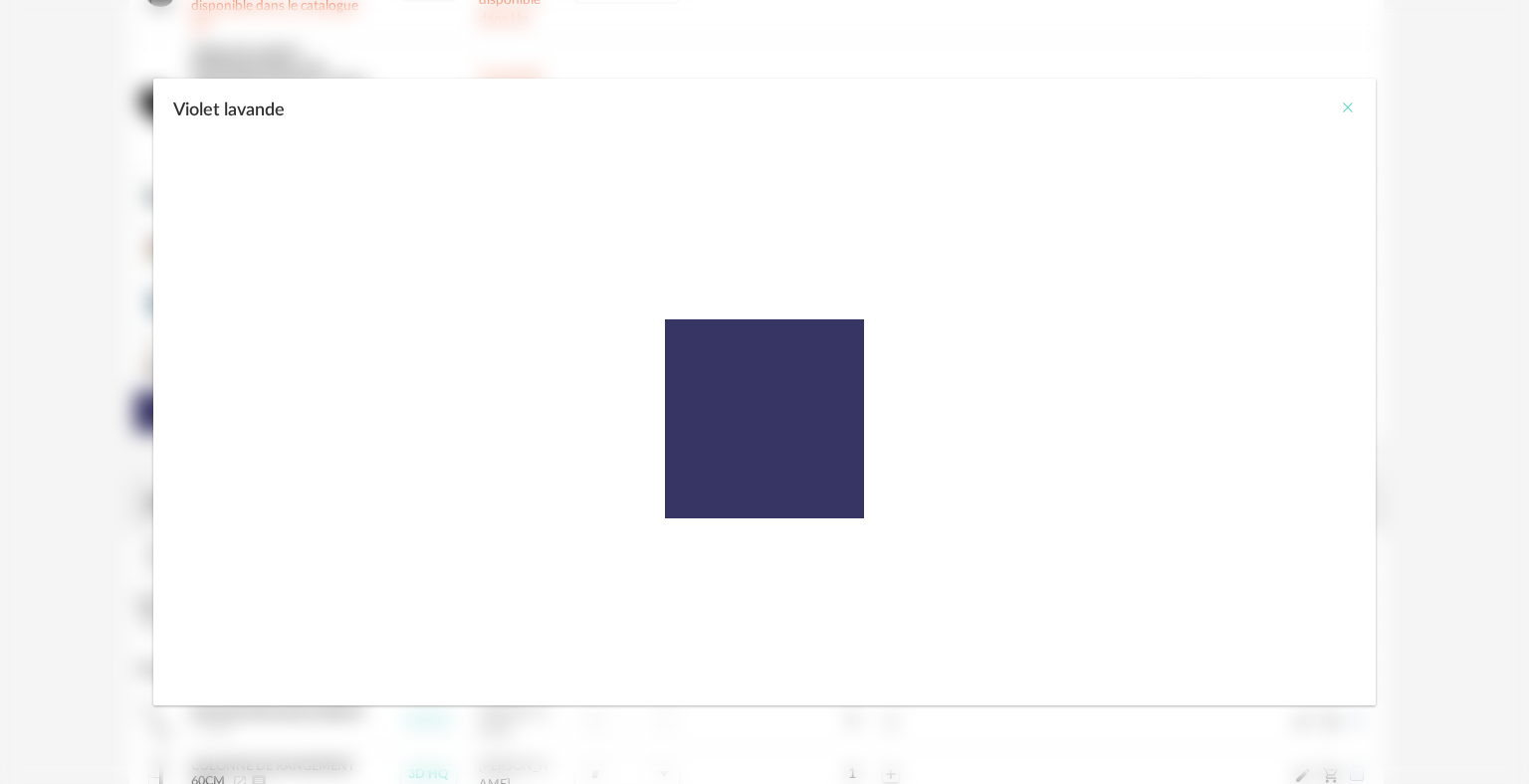 click at bounding box center (1348, 107) 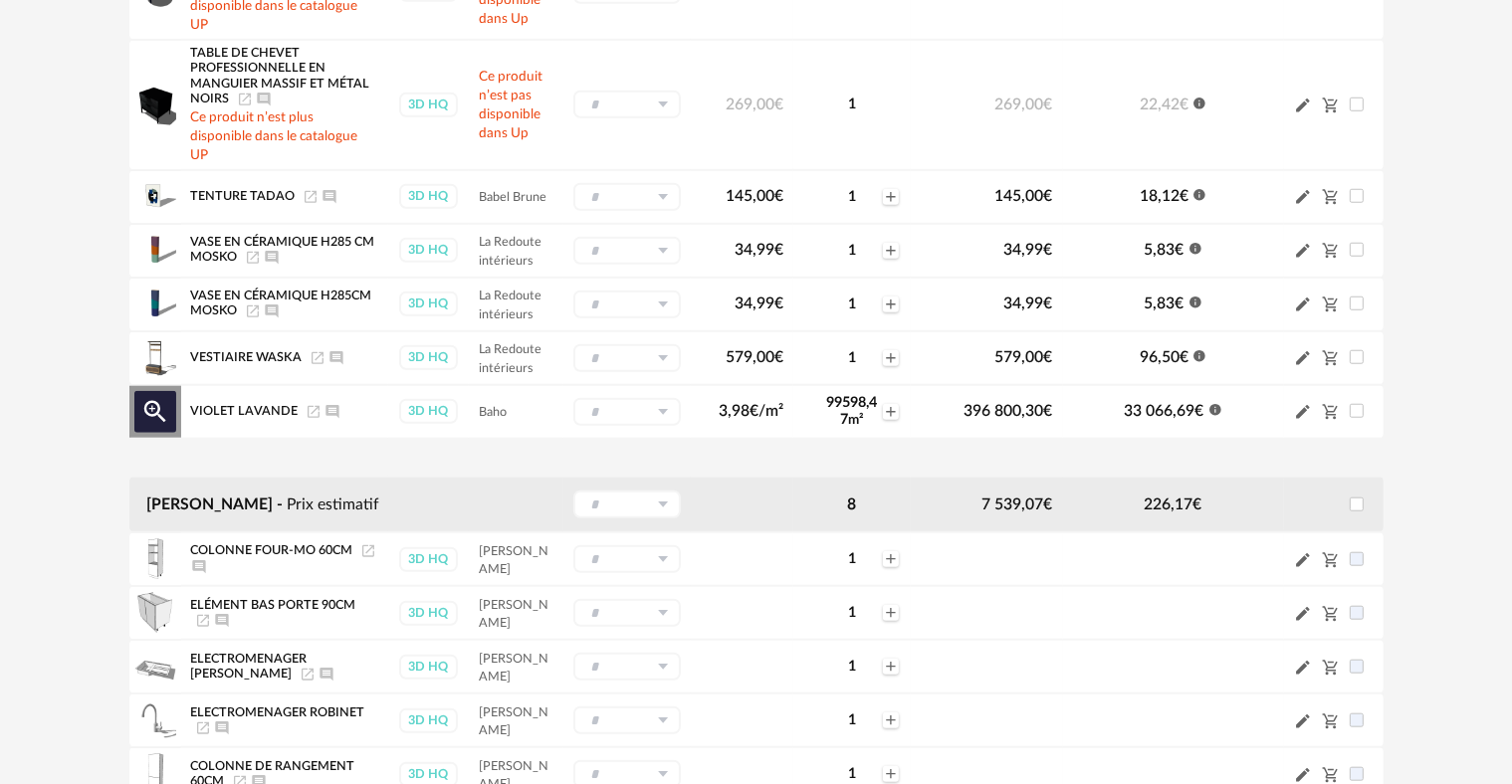 click on "Launch icon" 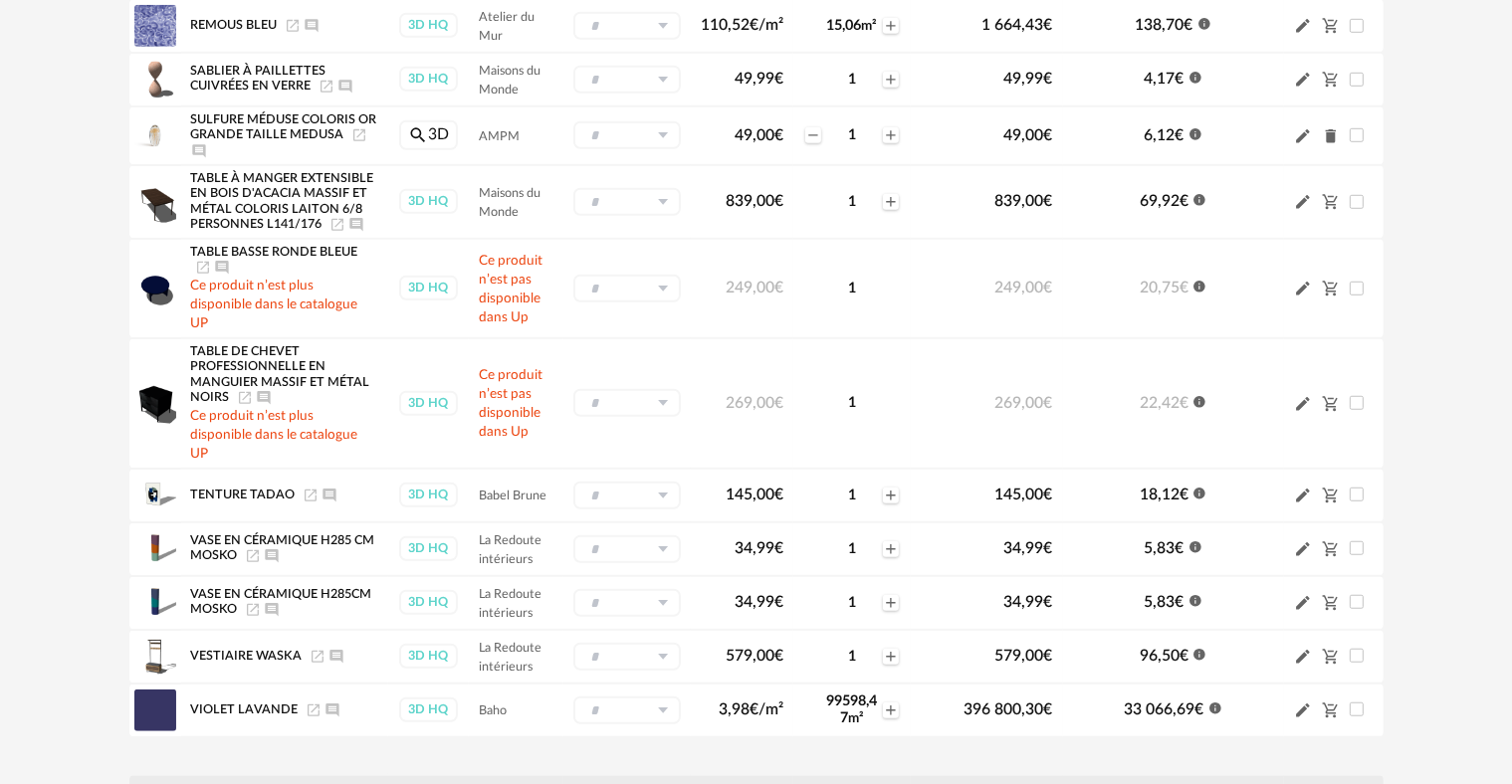 scroll, scrollTop: 1293, scrollLeft: 0, axis: vertical 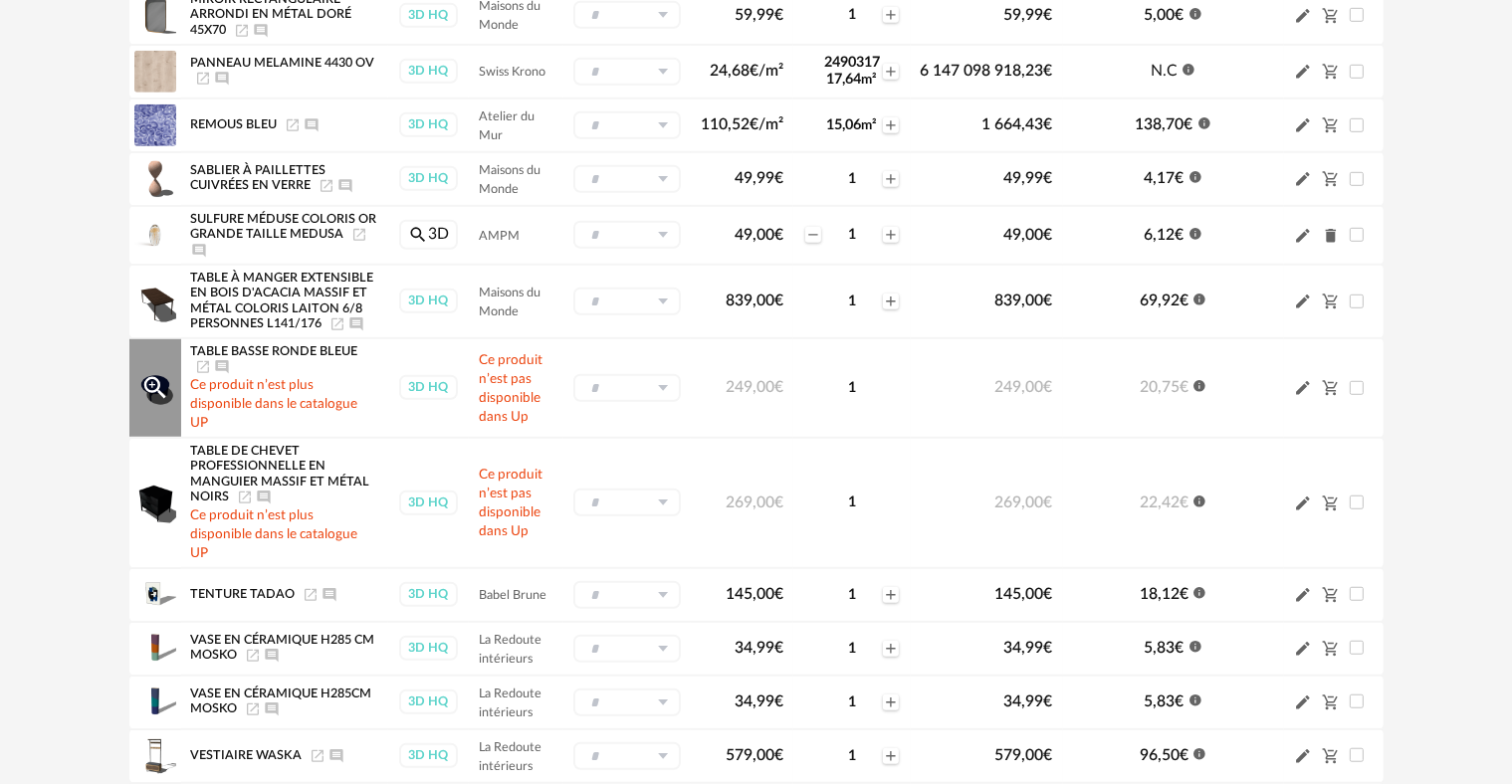 click on "Magnify Plus Outline icon" 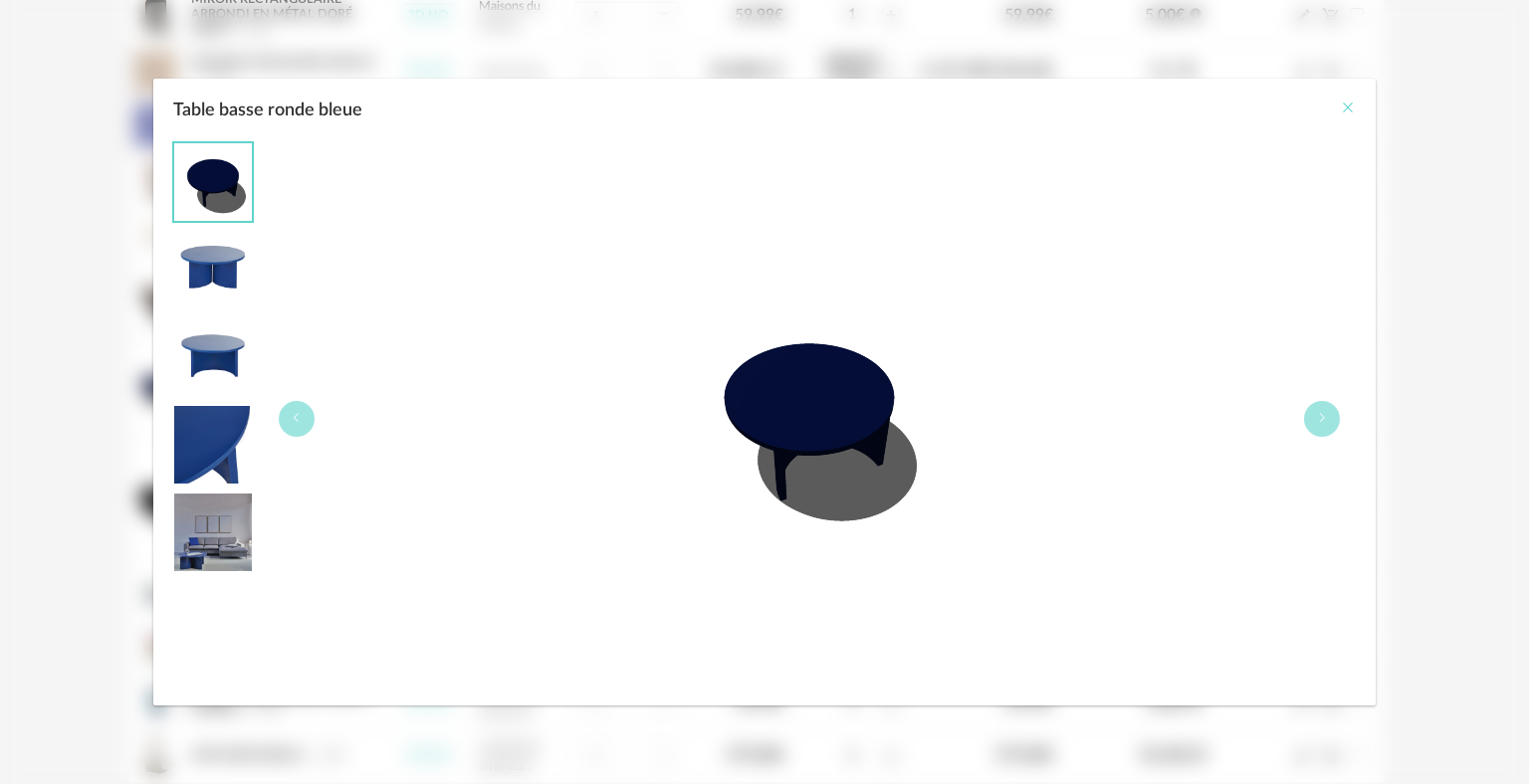 click at bounding box center (1348, 107) 